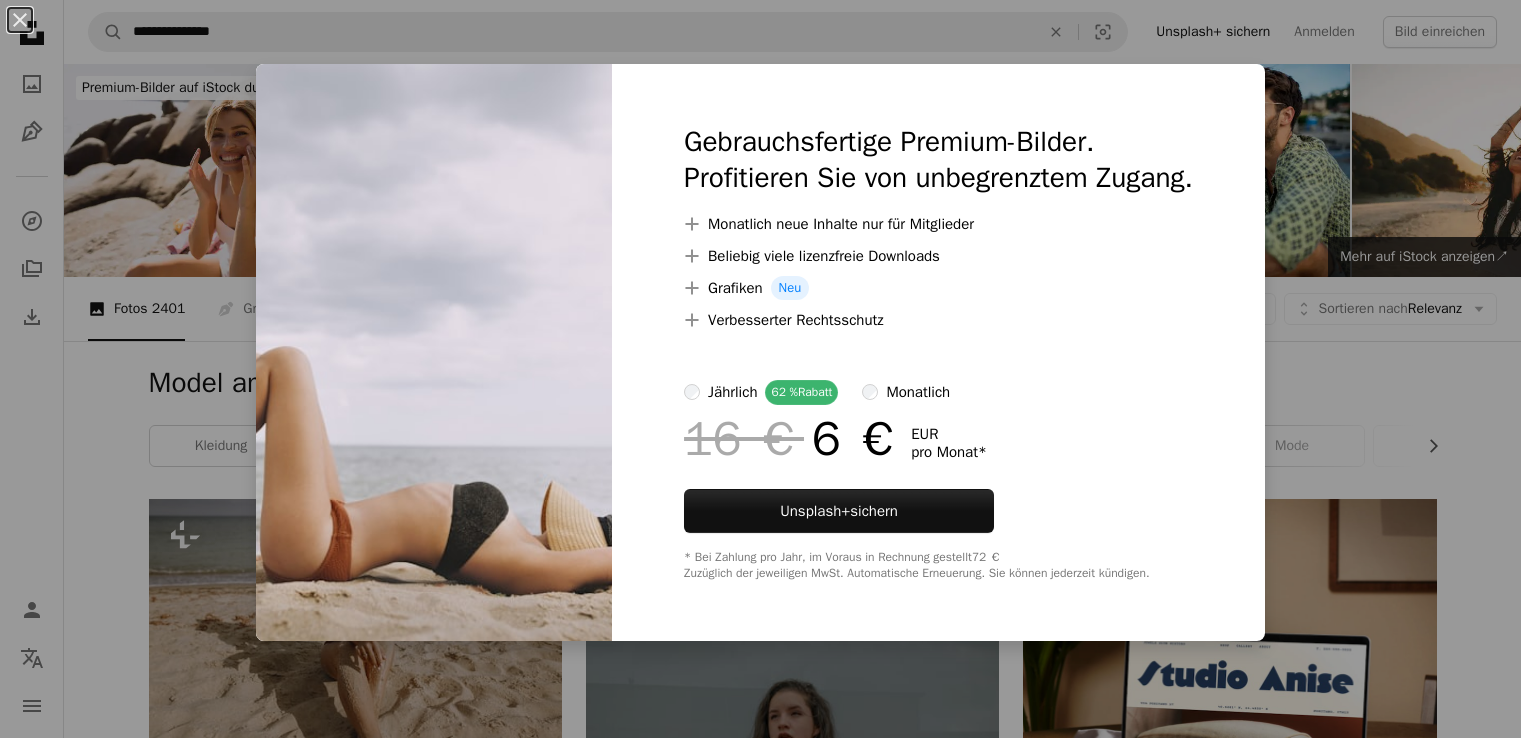 scroll, scrollTop: 6100, scrollLeft: 0, axis: vertical 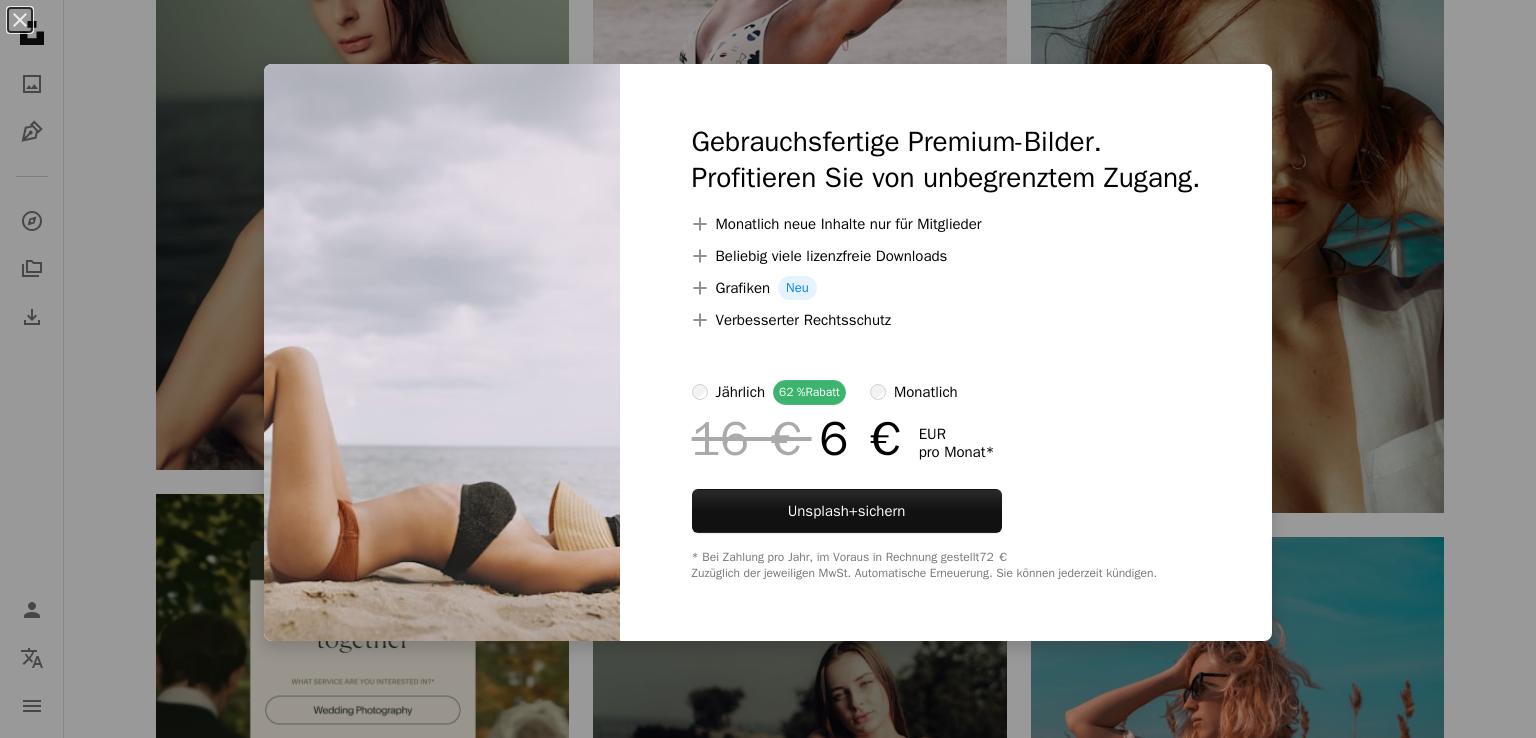 click on "An X shape Gebrauchsfertige Premium-Bilder. Profitieren Sie von unbegrenztem Zugang. A plus sign Monatlich neue Inhalte nur für Mitglieder A plus sign Beliebig viele lizenzfreie Downloads A plus sign Grafiken  Neu A plus sign Verbesserter Rechtsschutz jährlich 62 %  Rabatt monatlich 16 €   6 € EUR pro Monat * Unsplash+  sichern * Bei Zahlung pro Jahr, im Voraus in Rechnung gestellt  72 € Zuzüglich der jeweiligen MwSt. Automatische Erneuerung. Sie können jederzeit kündigen." at bounding box center [768, 369] 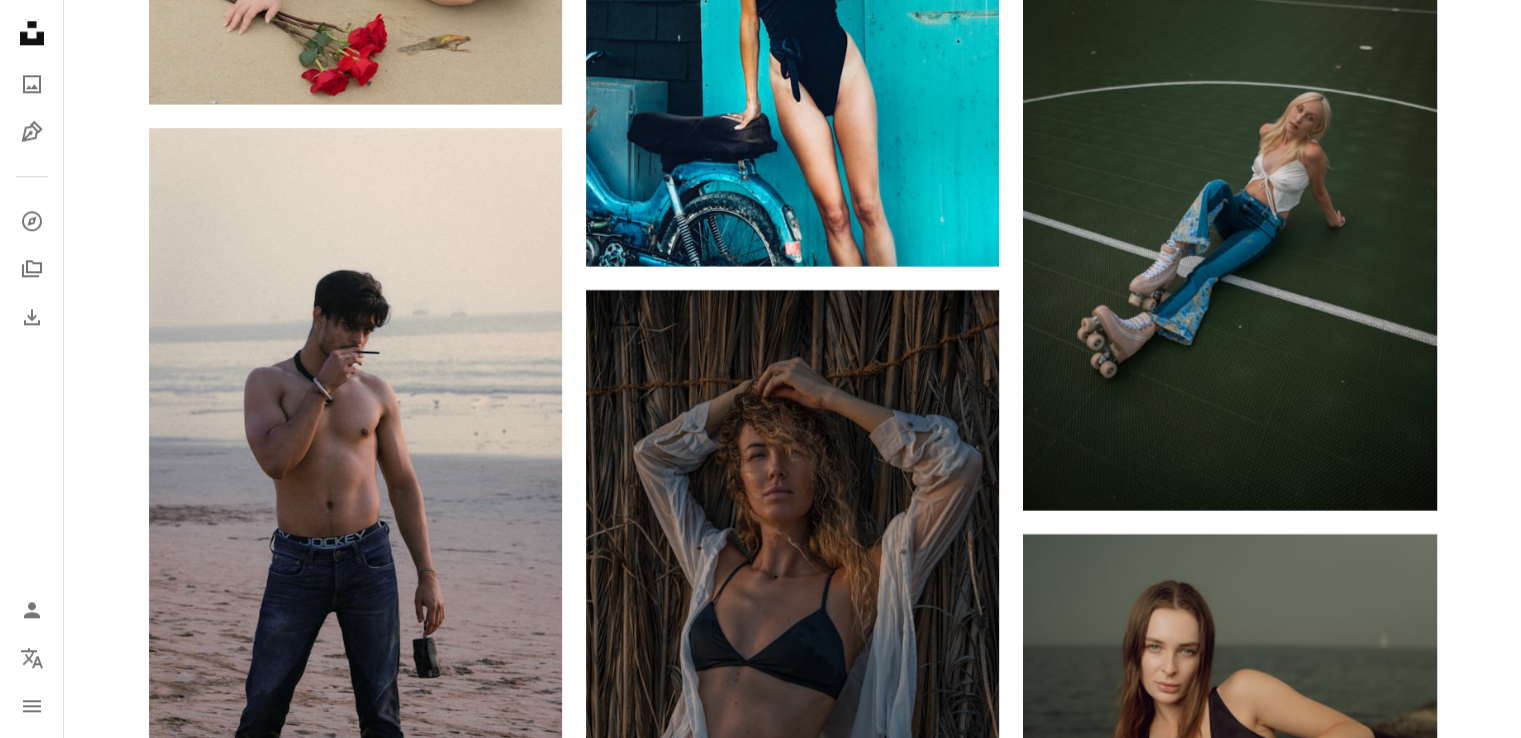 scroll, scrollTop: 9900, scrollLeft: 0, axis: vertical 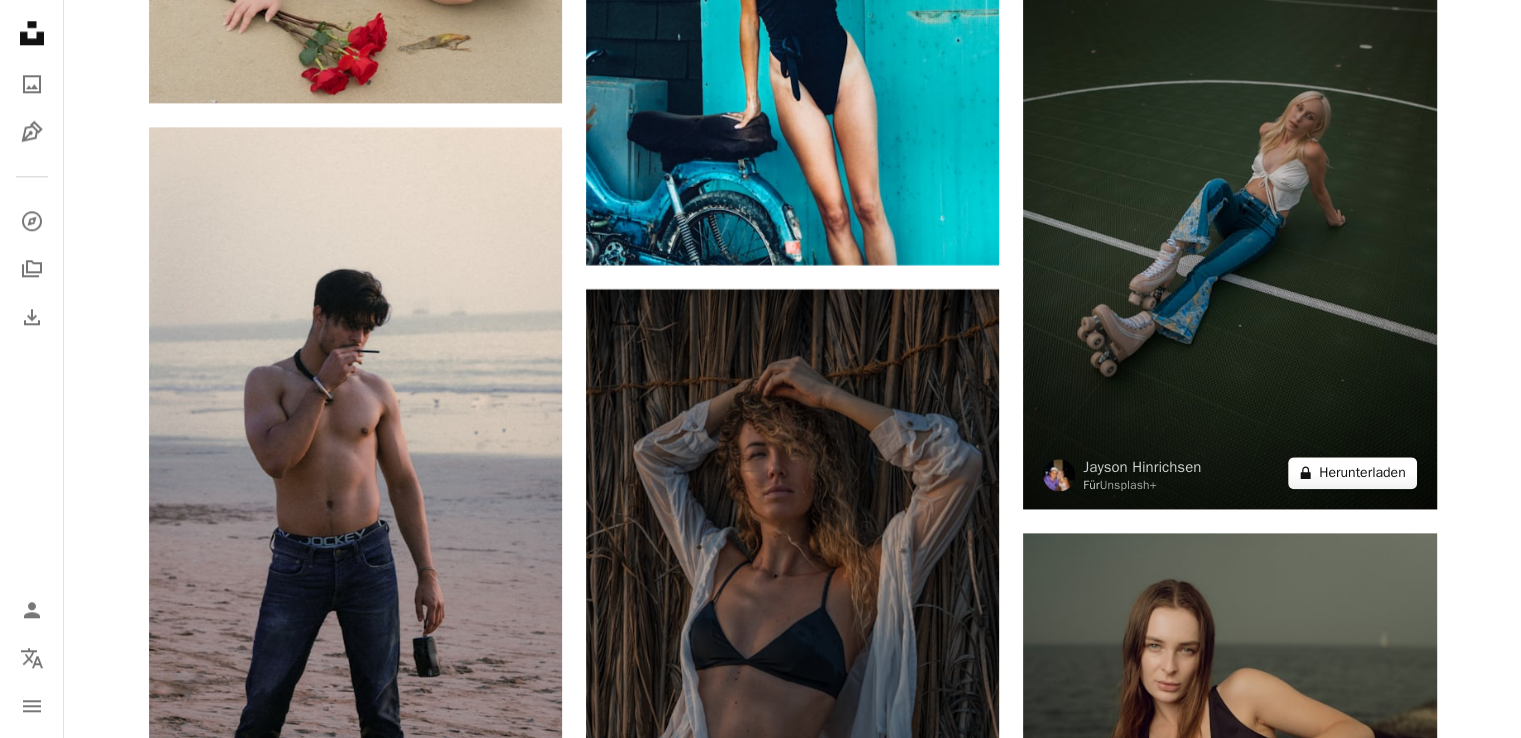 click on "A lock Herunterladen" at bounding box center [1352, 473] 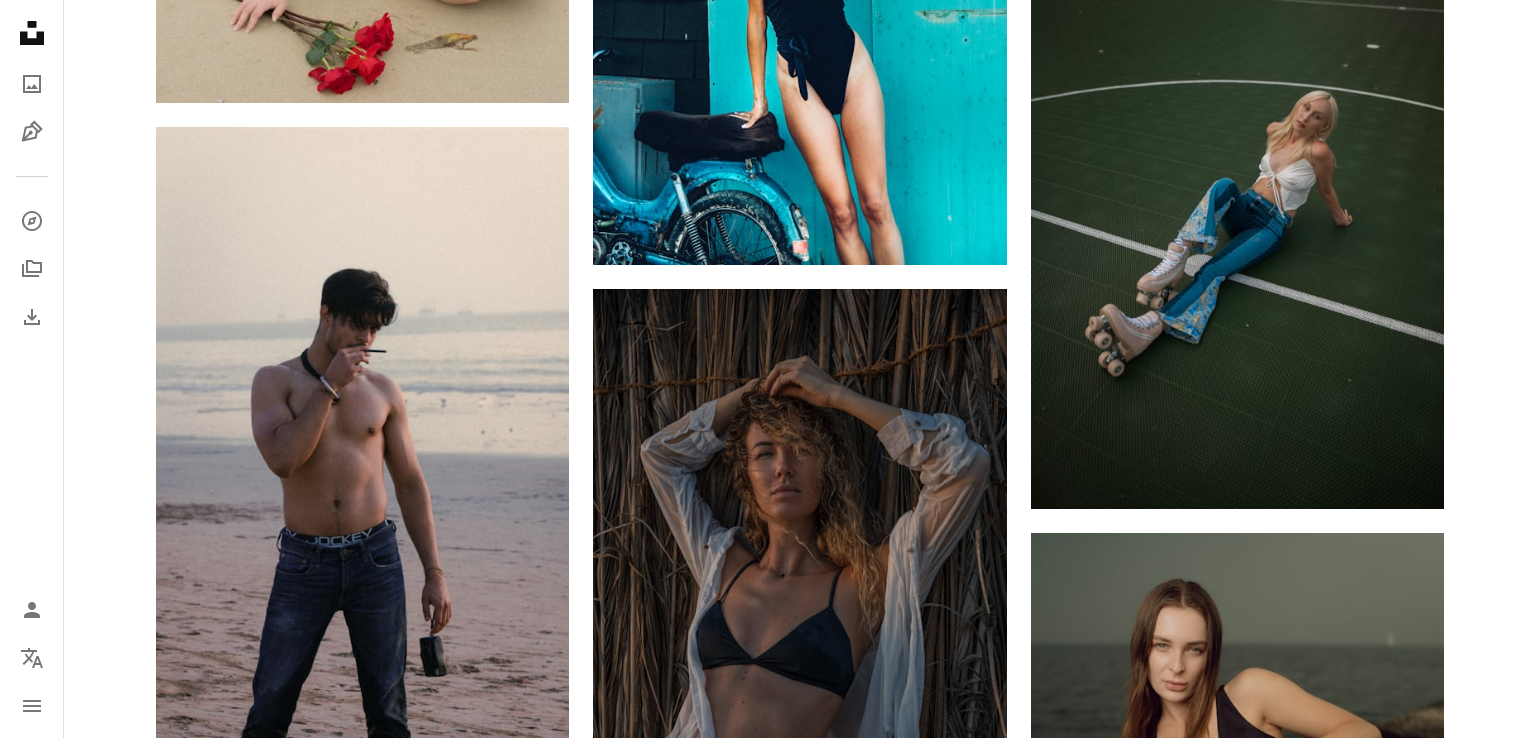 click on "An X shape Gebrauchsfertige Premium-Bilder. Profitieren Sie von unbegrenztem Zugang. A plus sign Monatlich neue Inhalte nur für Mitglieder A plus sign Beliebig viele lizenzfreie Downloads A plus sign Grafiken  Neu A plus sign Verbesserter Rechtsschutz jährlich 62 %  Rabatt monatlich 16 €   6 € EUR pro Monat * Unsplash+  sichern * Bei Zahlung pro Jahr, im Voraus in Rechnung gestellt  72 € Zuzüglich der jeweiligen MwSt. Automatische Erneuerung. Sie können jederzeit kündigen." at bounding box center (768, 7001) 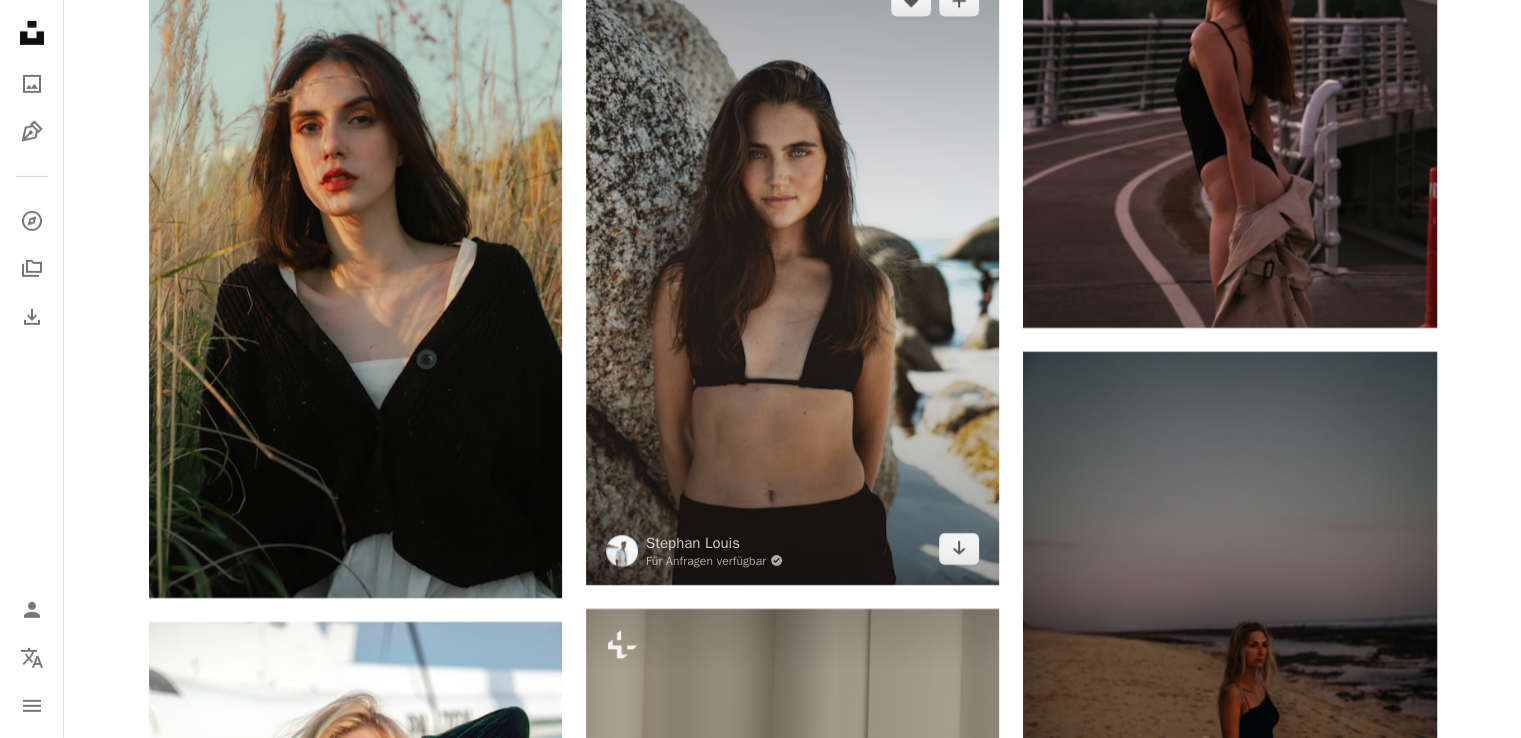 scroll, scrollTop: 14000, scrollLeft: 0, axis: vertical 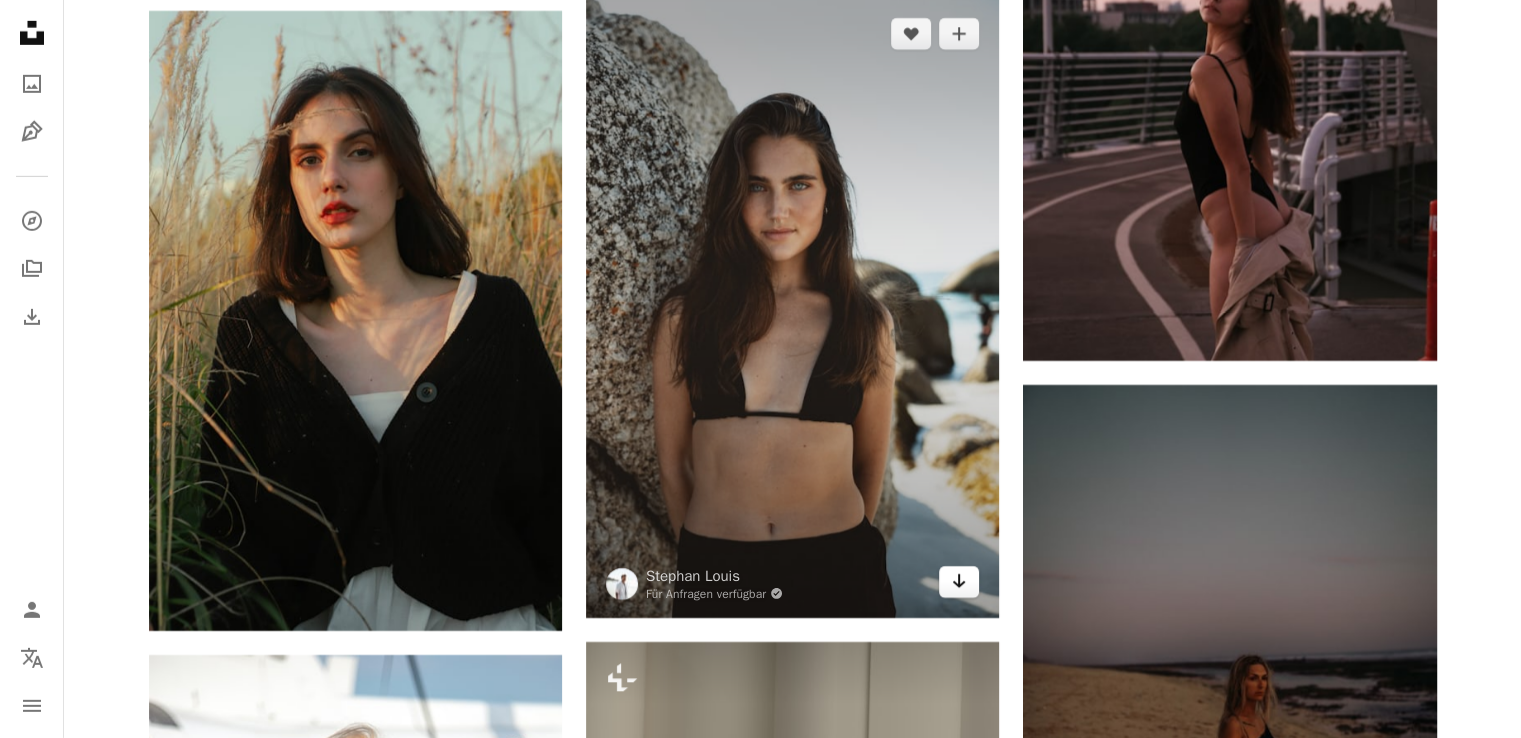 click on "Arrow pointing down" at bounding box center (959, 582) 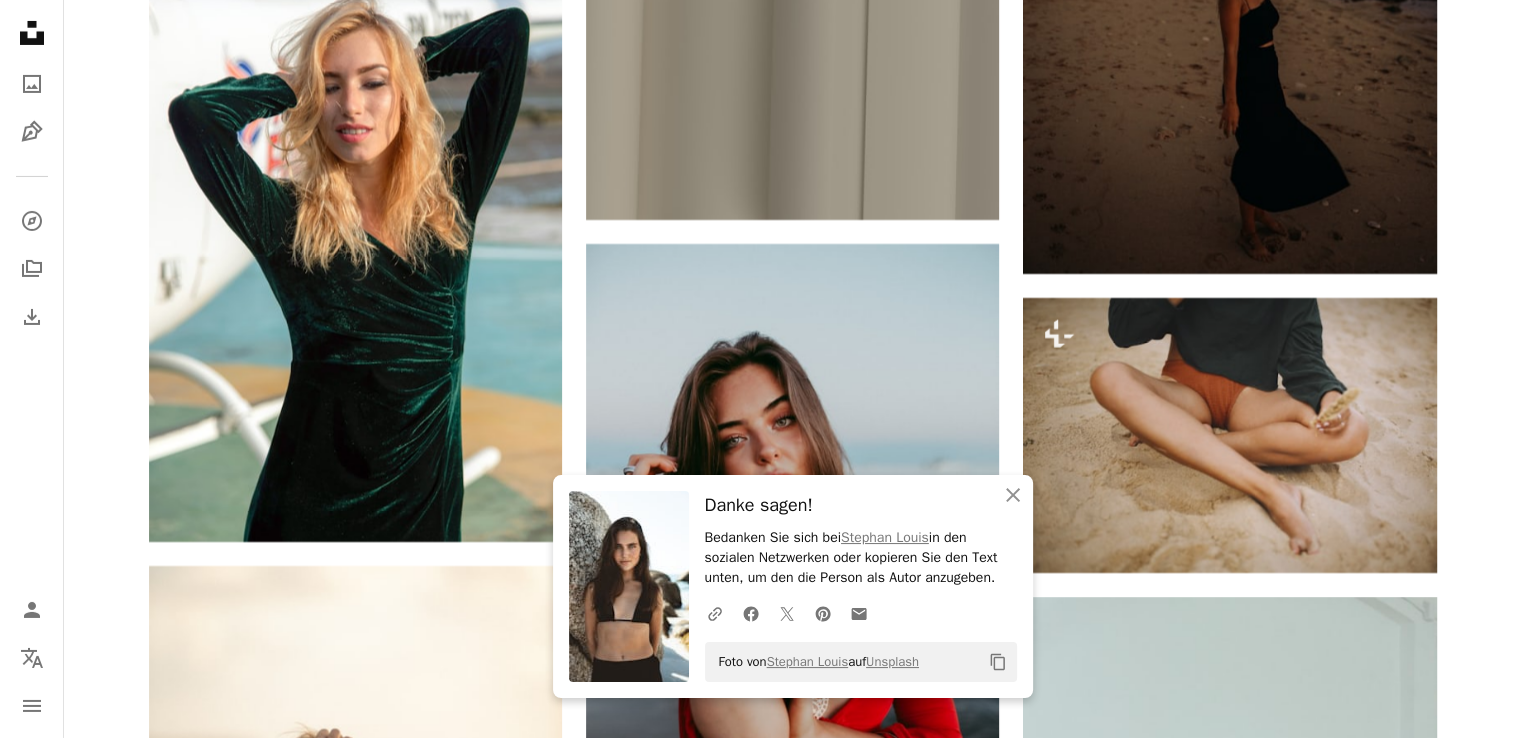 scroll, scrollTop: 15000, scrollLeft: 0, axis: vertical 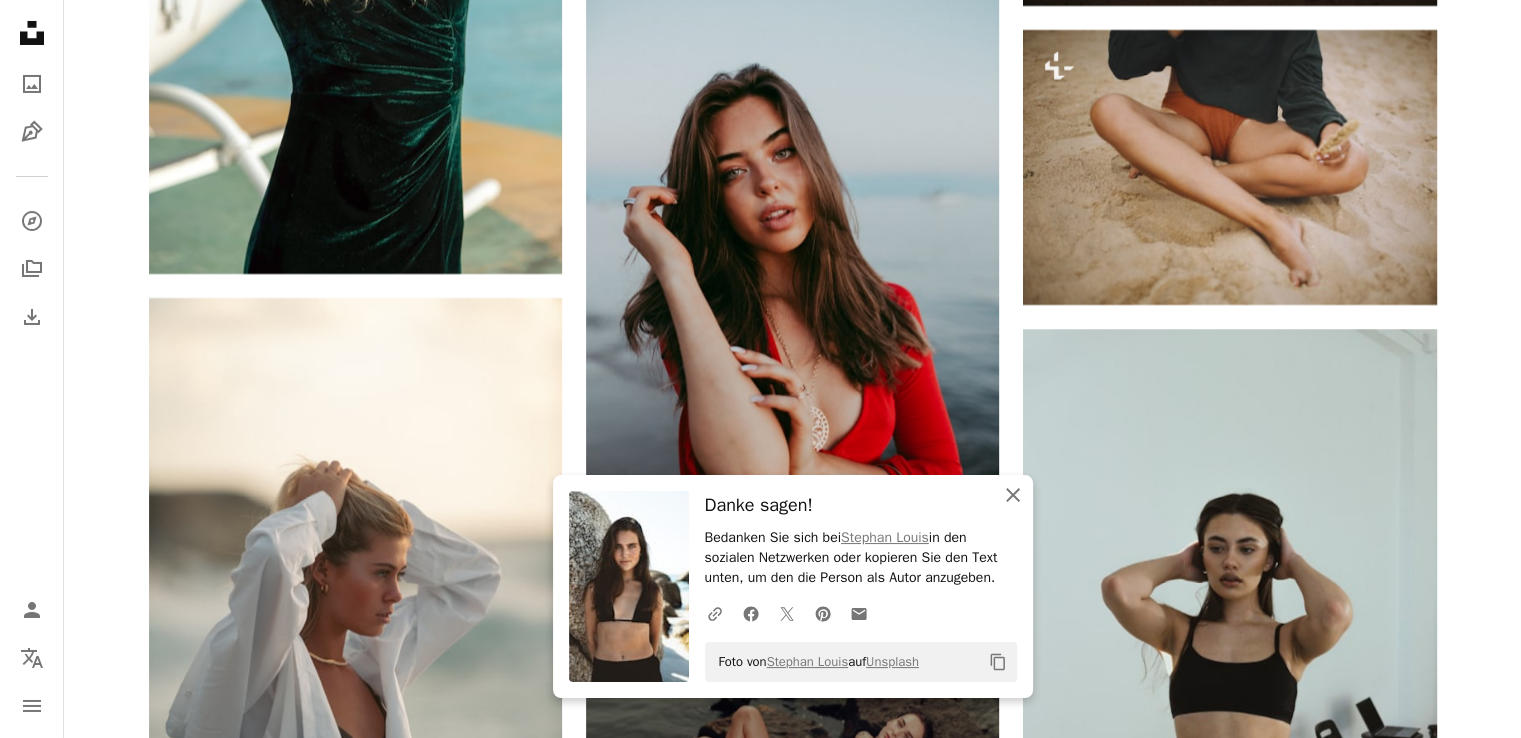 click 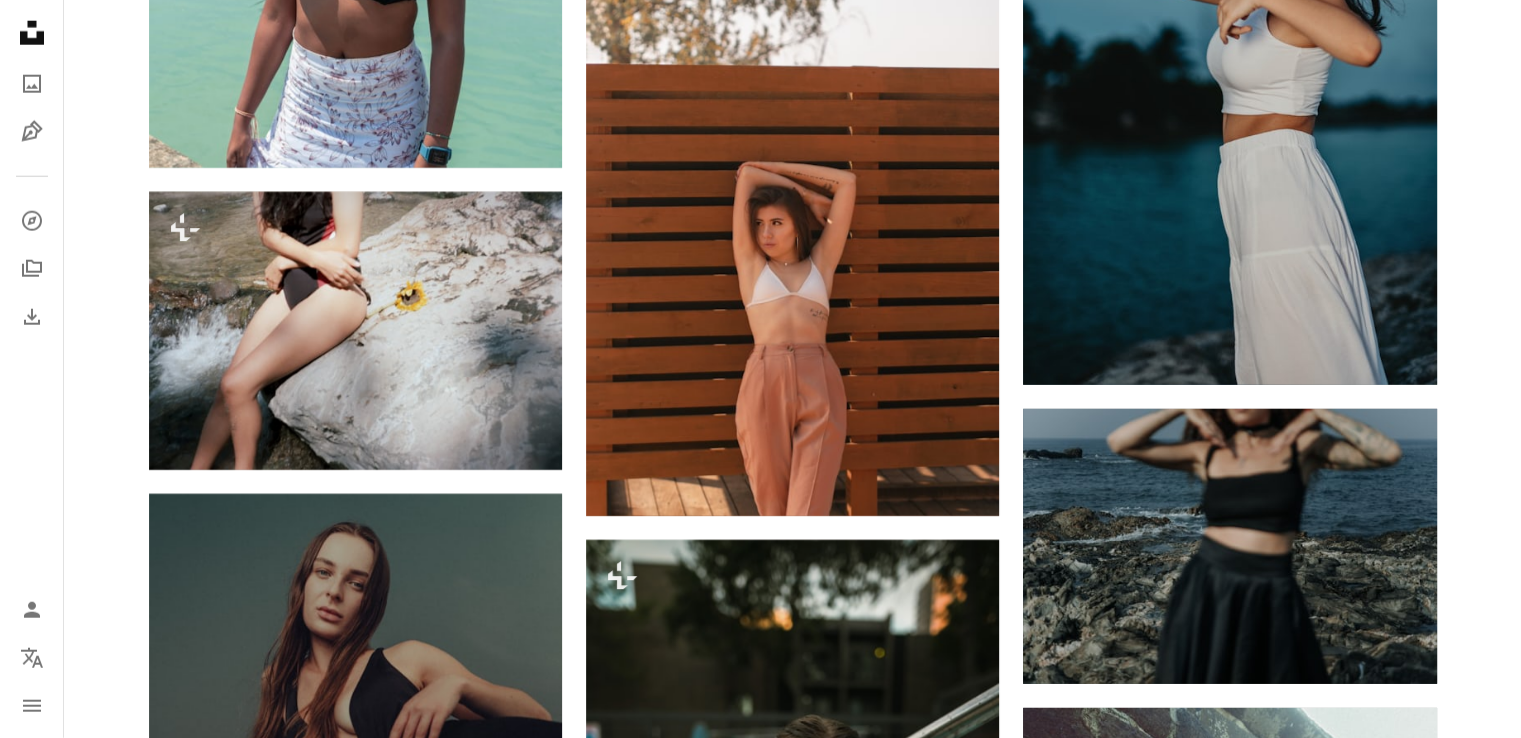 scroll, scrollTop: 28500, scrollLeft: 0, axis: vertical 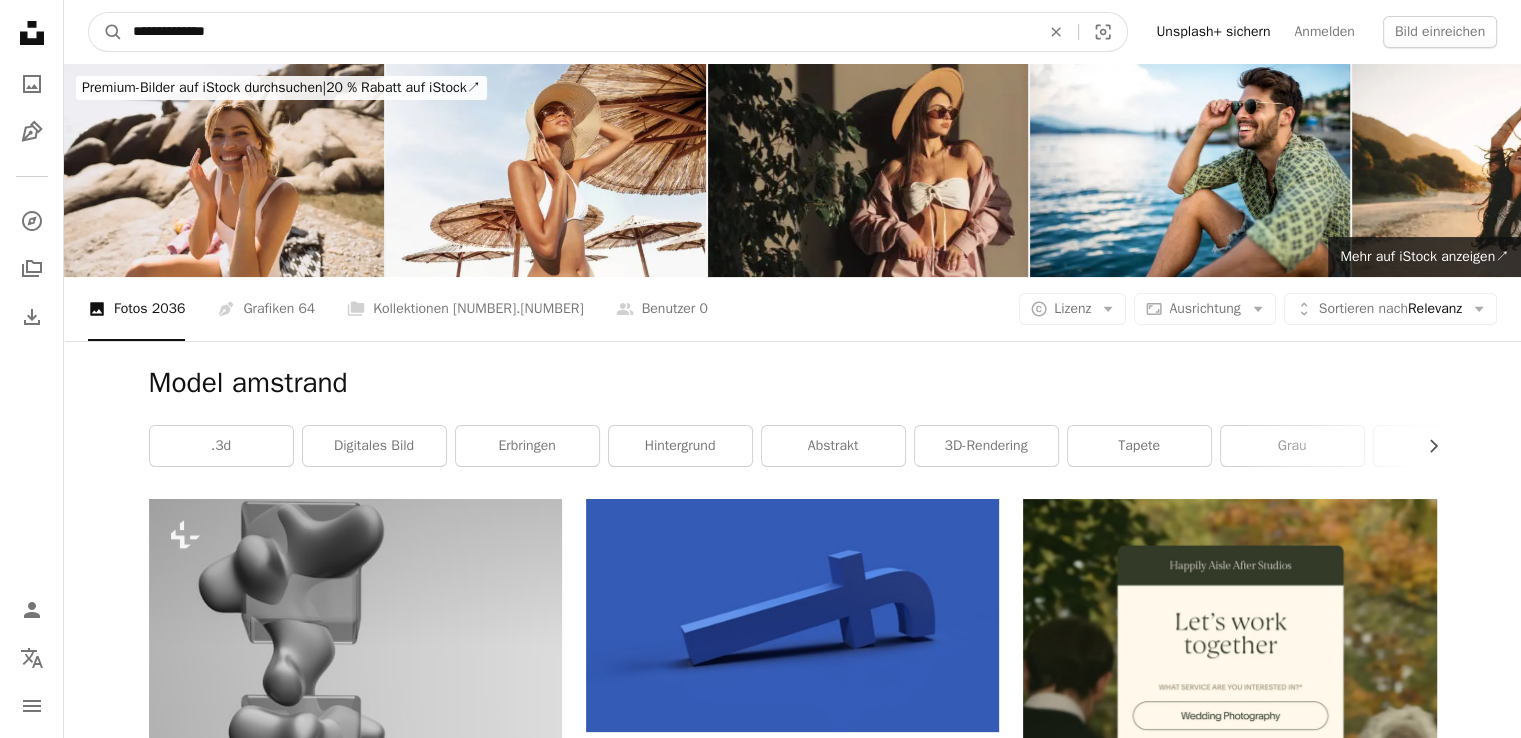 drag, startPoint x: 274, startPoint y: 28, endPoint x: 0, endPoint y: -3, distance: 275.74808 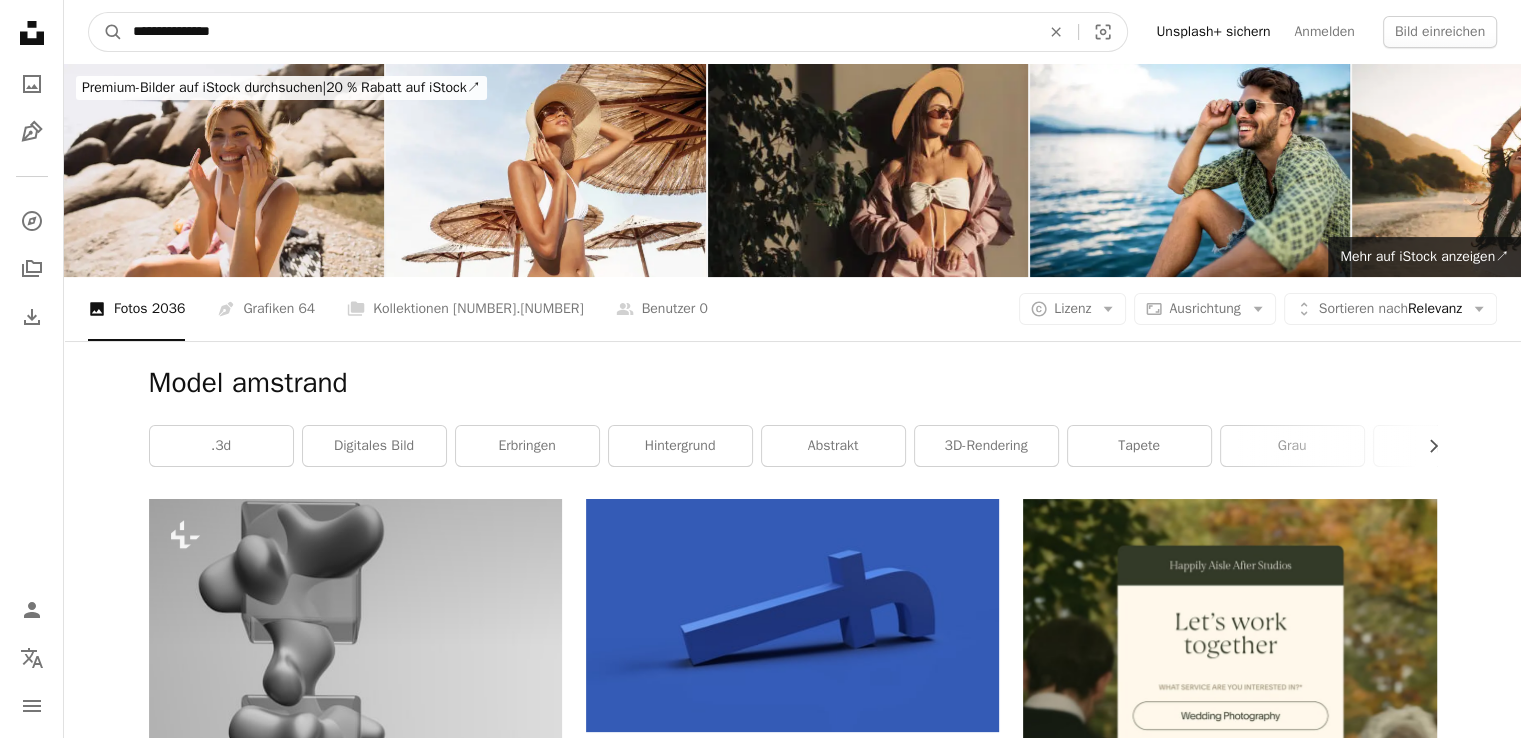 type on "**********" 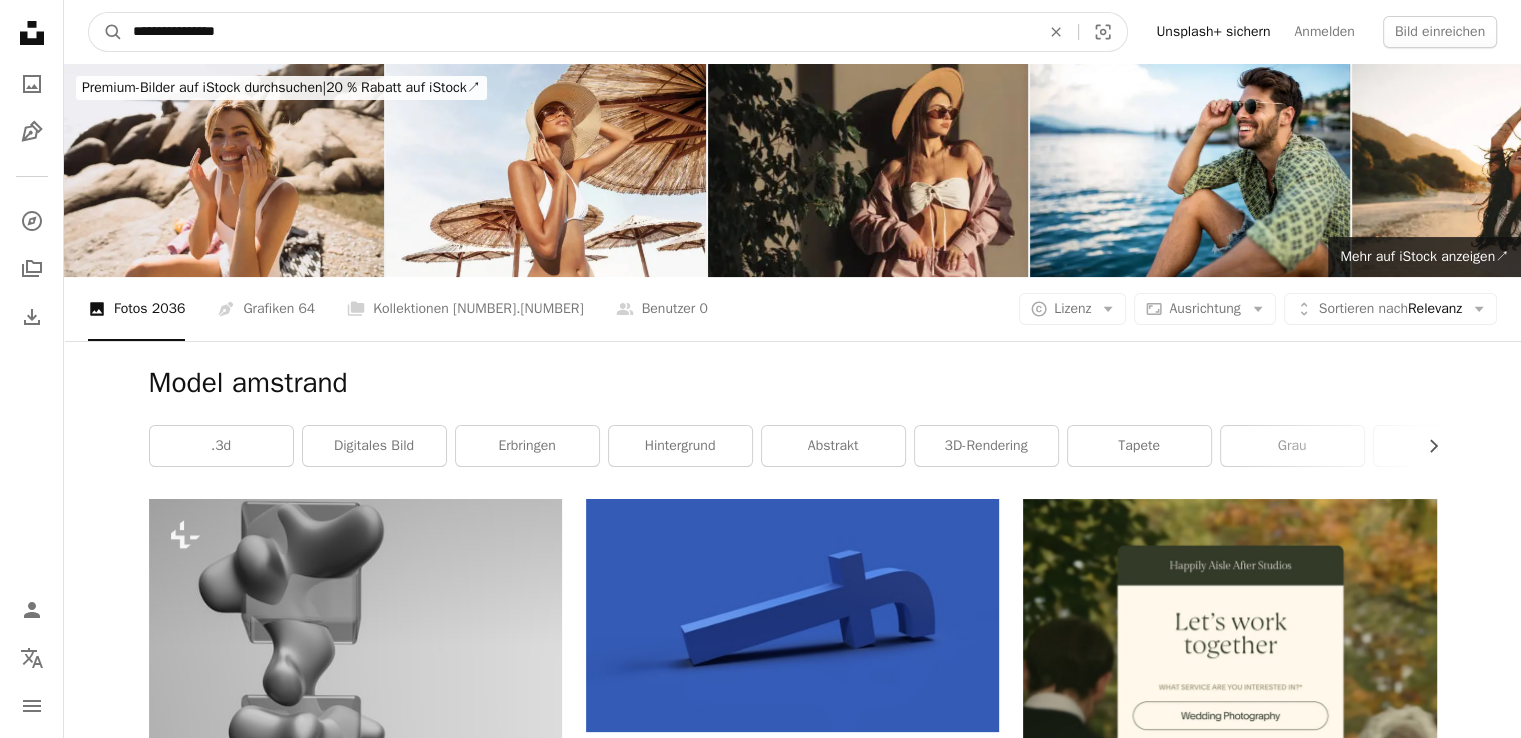 click on "A magnifying glass" at bounding box center [106, 32] 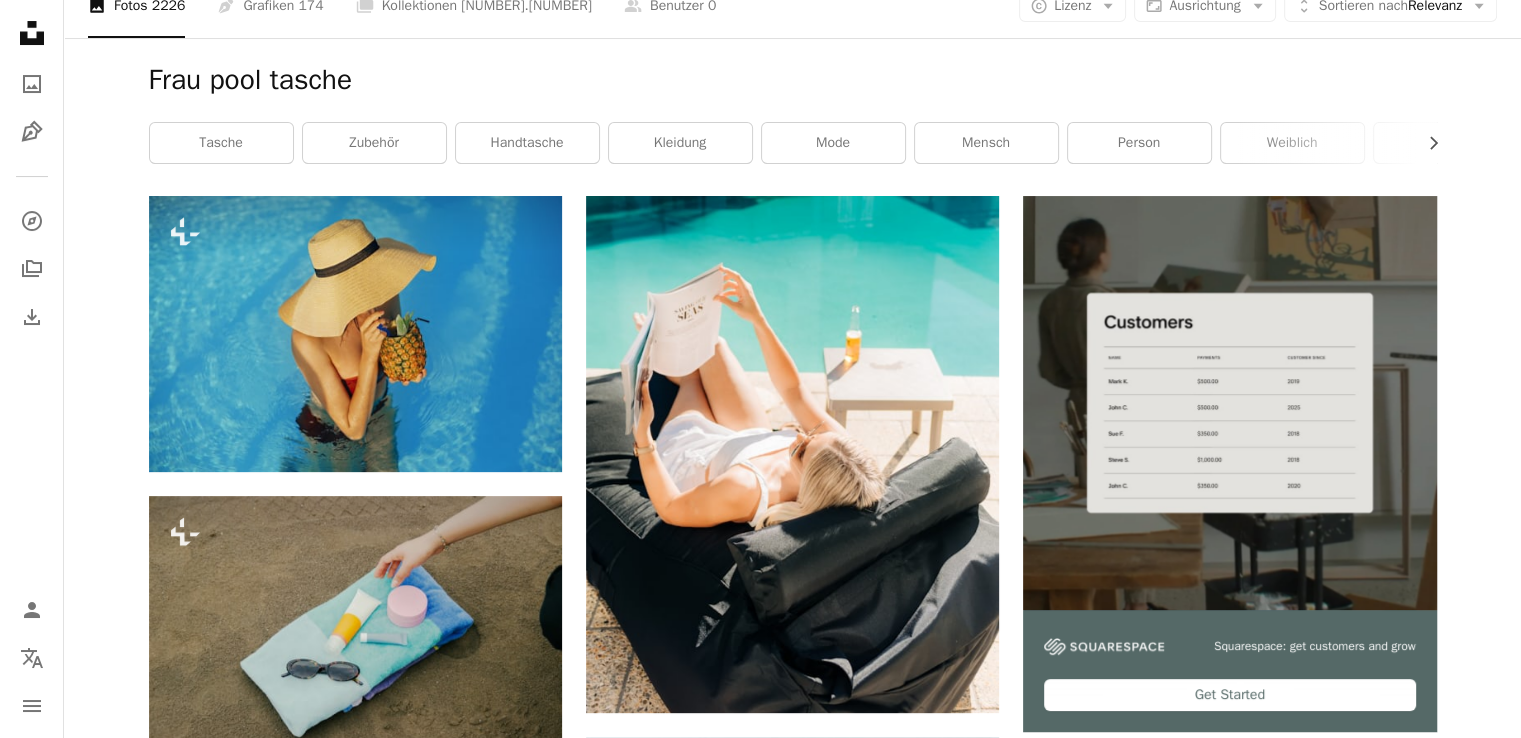 scroll, scrollTop: 500, scrollLeft: 0, axis: vertical 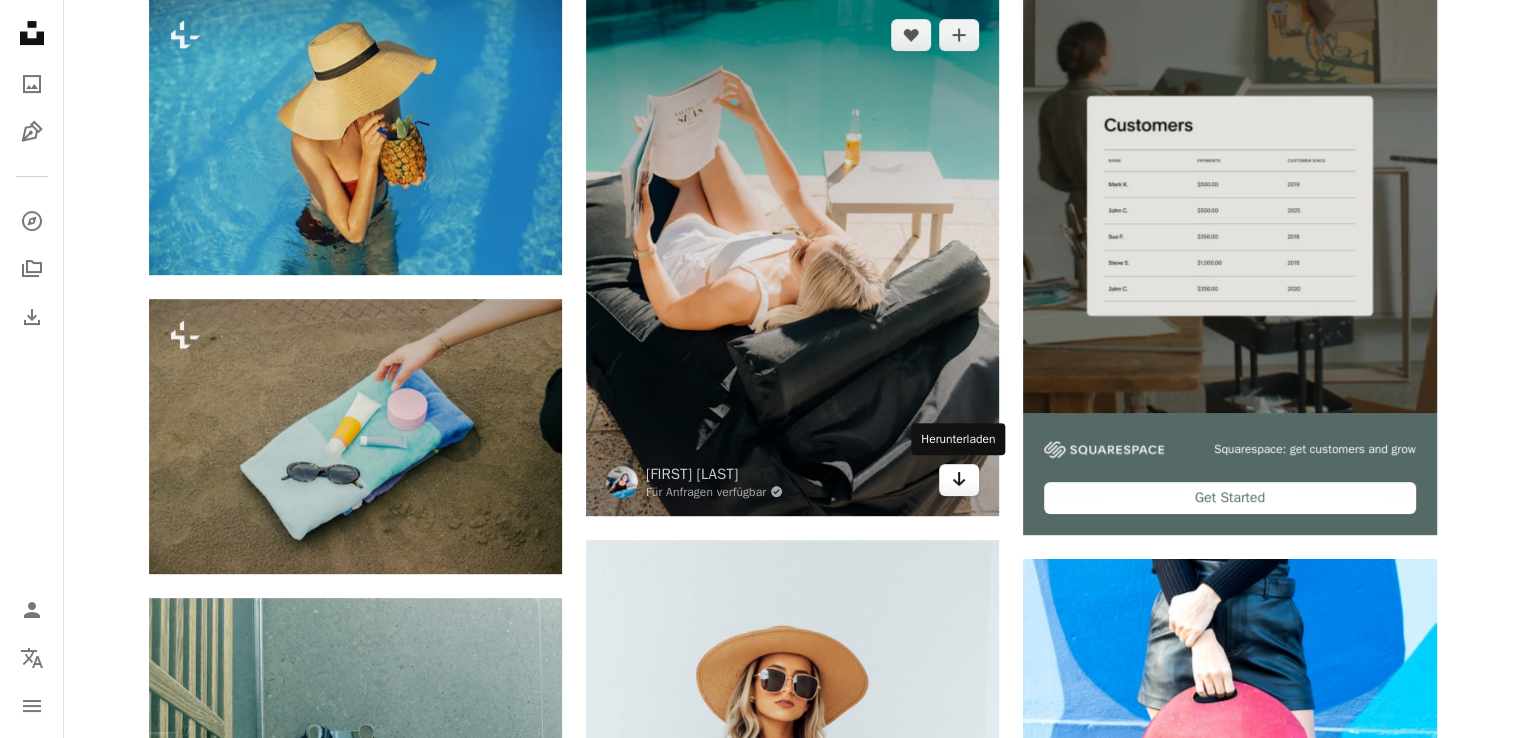 click on "Arrow pointing down" 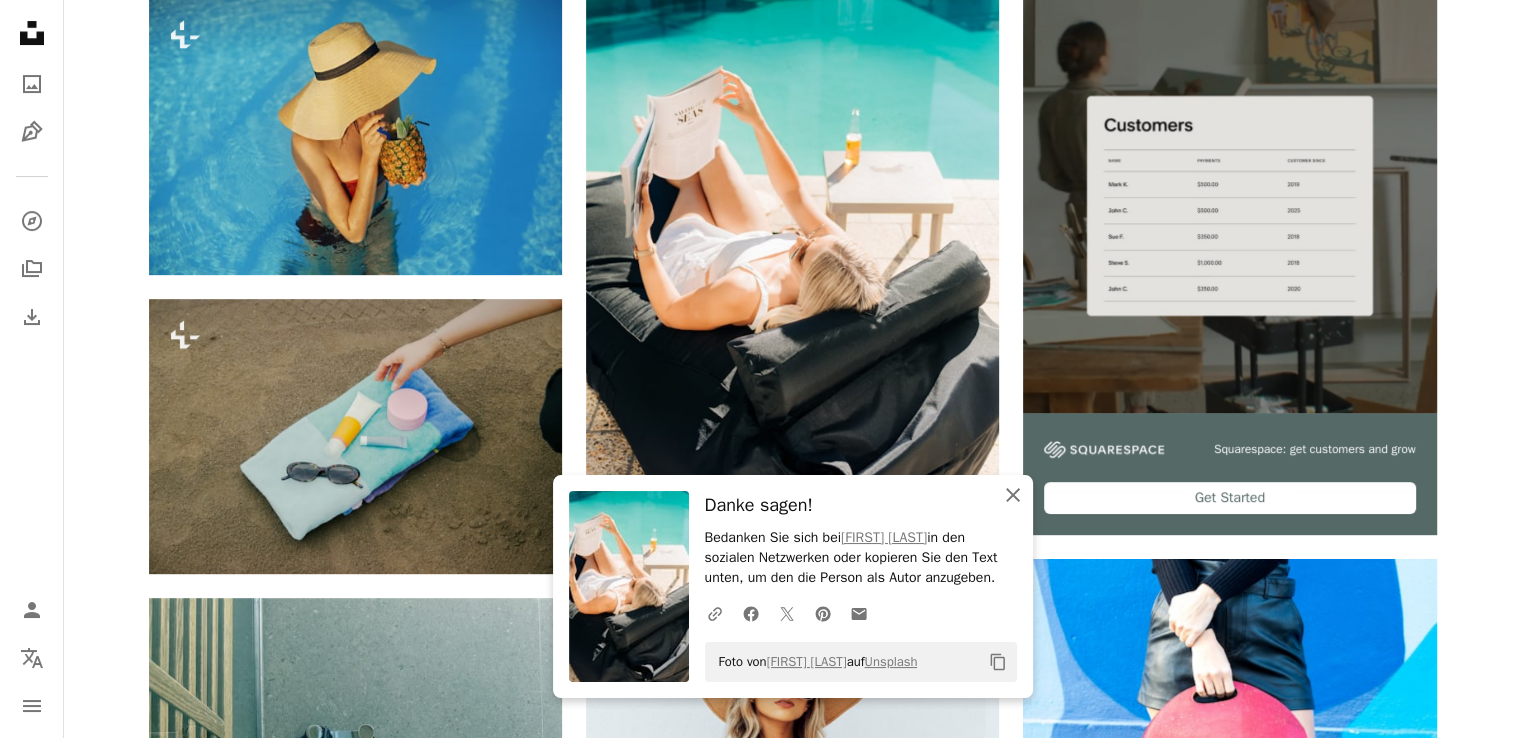 click on "An X shape" 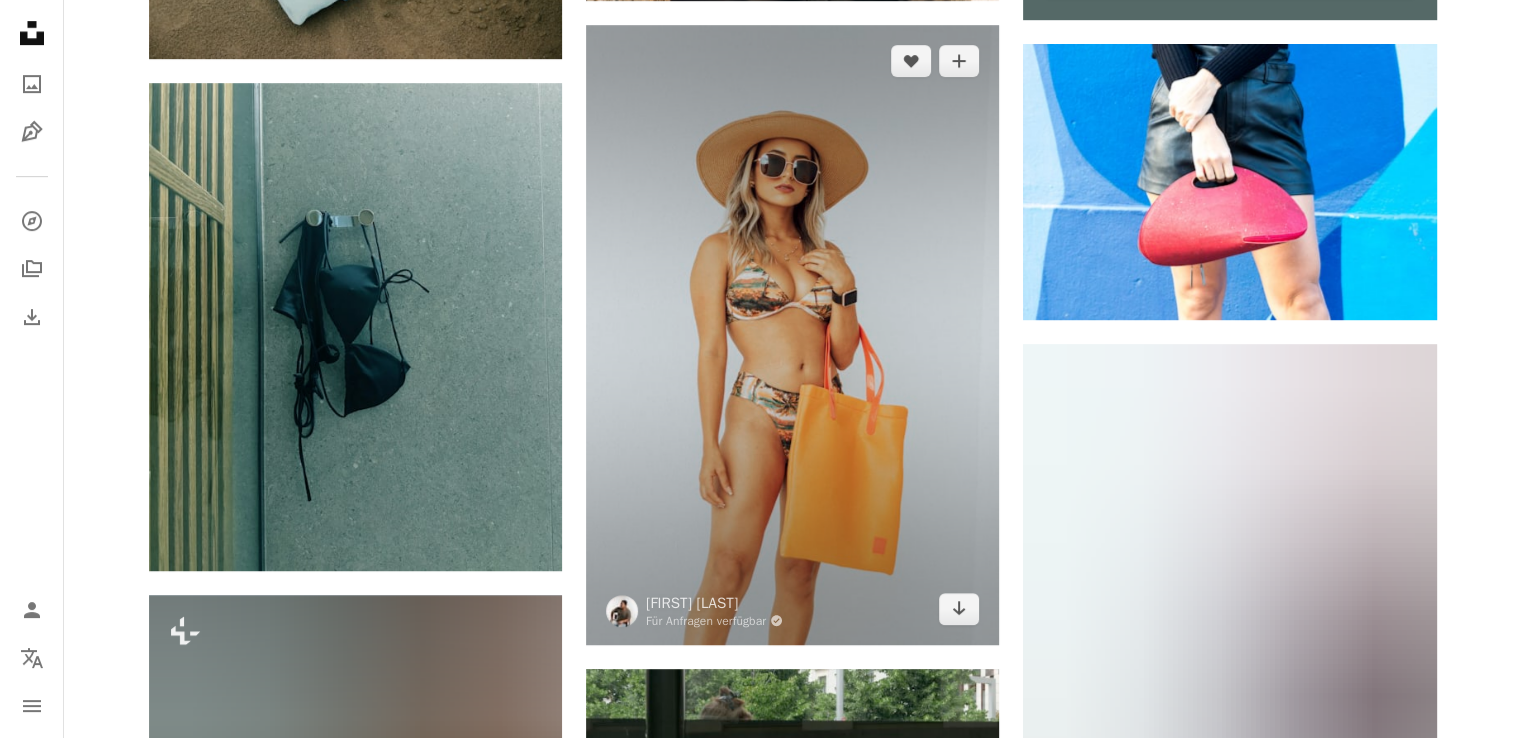 scroll, scrollTop: 1100, scrollLeft: 0, axis: vertical 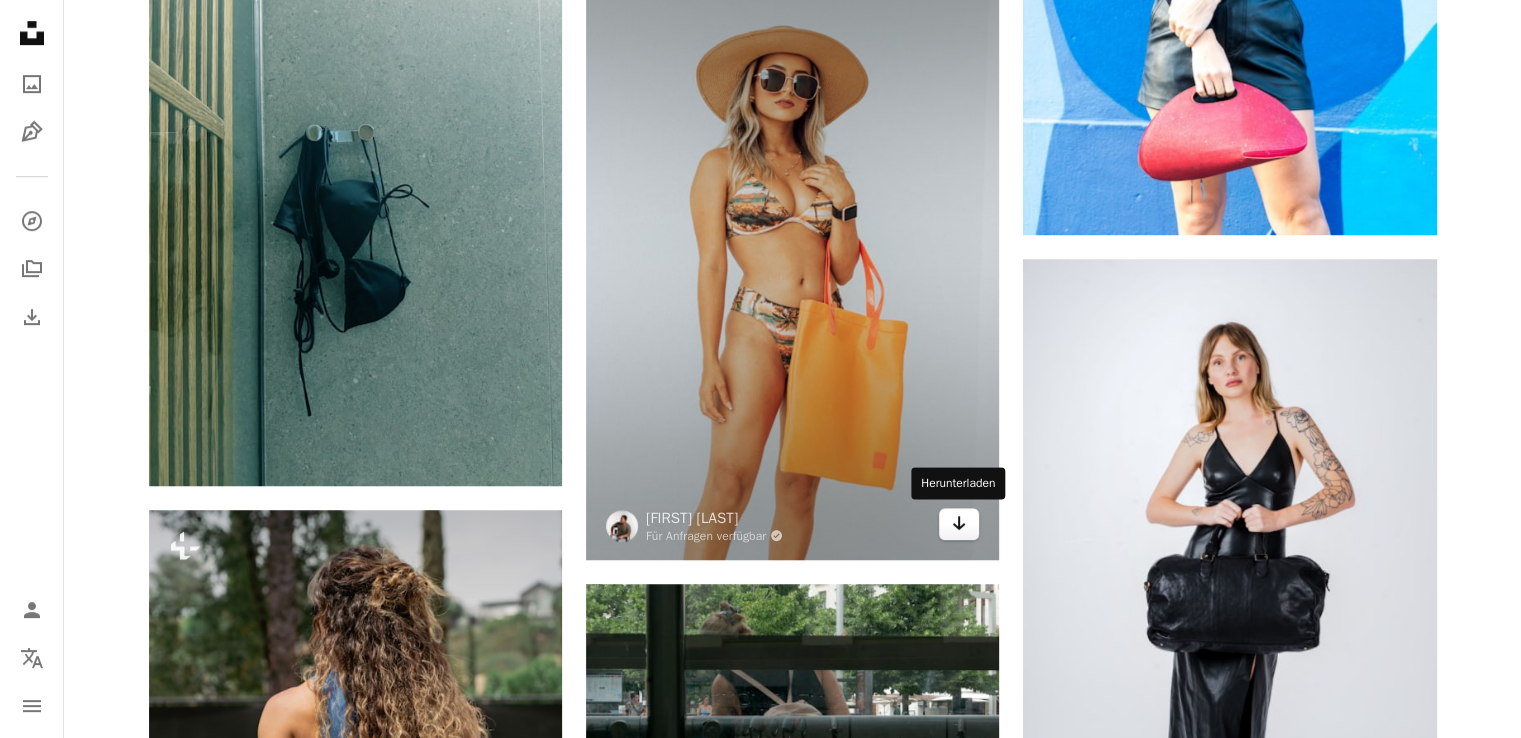 click 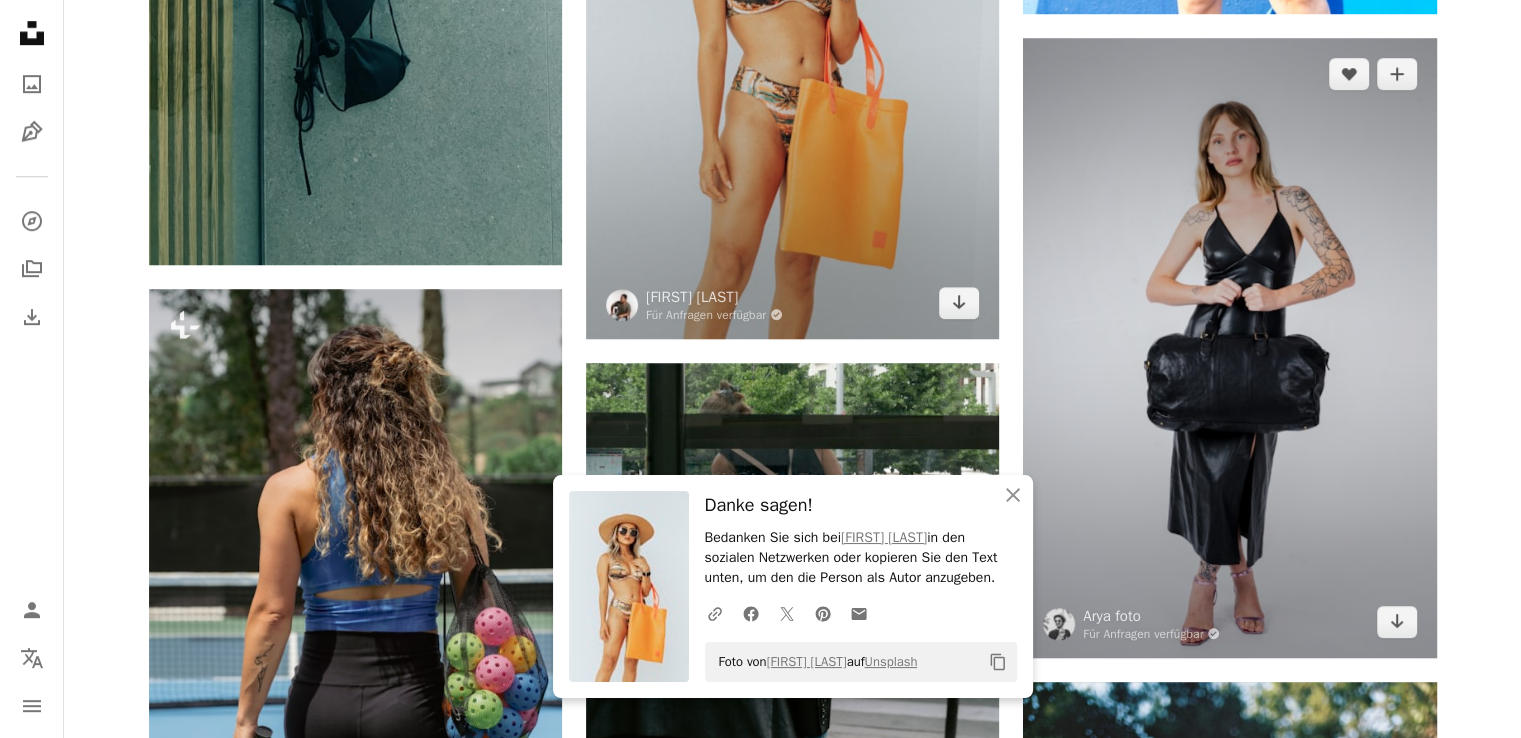 scroll, scrollTop: 1400, scrollLeft: 0, axis: vertical 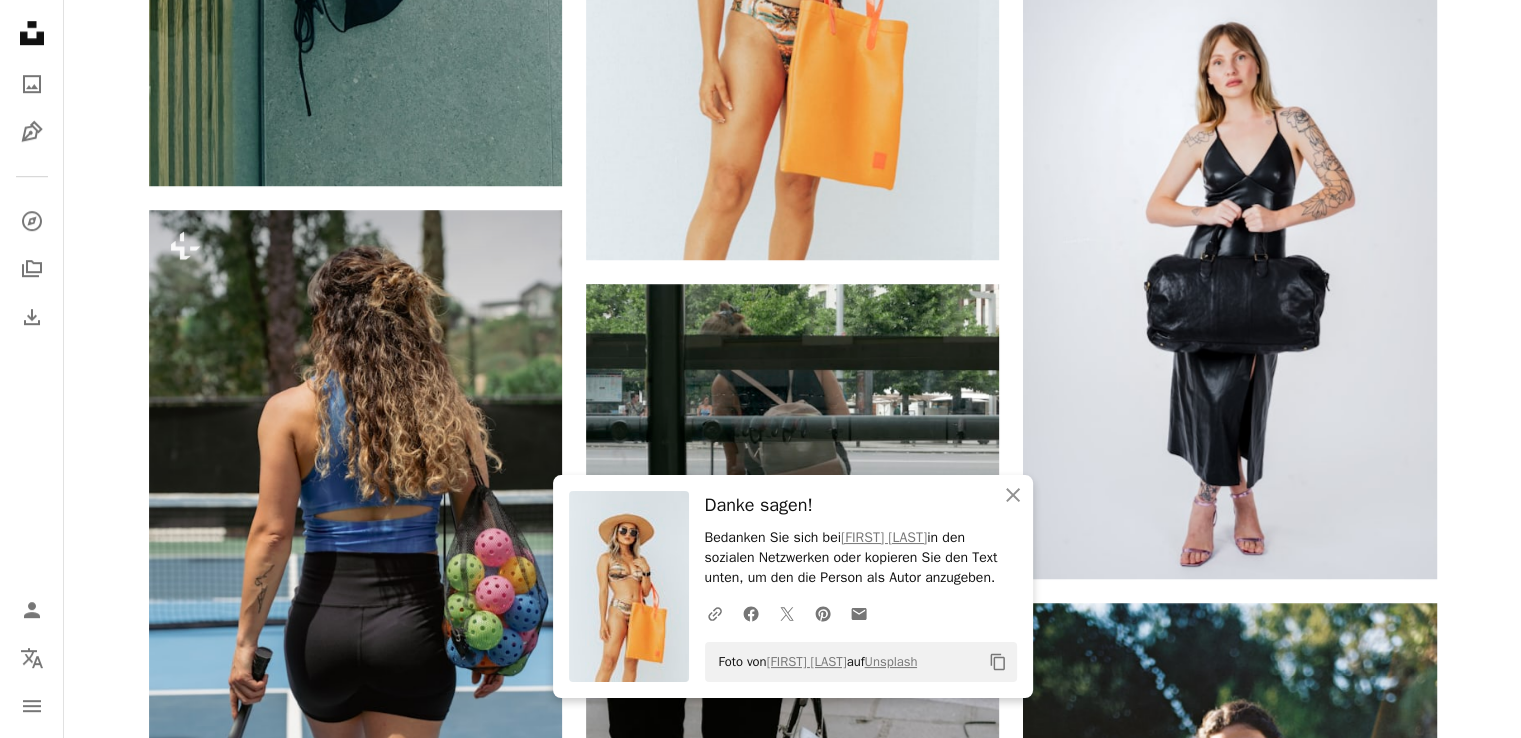 click on "Plus sign for Unsplash+ A heart A plus sign [FIRST] [LAST] Für Unsplash+ A lock Herunterladen Plus sign for Unsplash+ A heart A plus sign [FIRST] [LAST] Für Unsplash+ A lock Herunterladen A heart A plus sign [FIRST] Arrow pointing down Plus sign for Unsplash+ A heart A plus sign [FIRST] [LAST] Für Unsplash+ A lock Herunterladen Plus sign for Unsplash+ A heart A plus sign [FIRST] [LAST] Für Unsplash+ A lock Herunterladen Plus sign for Unsplash+ A heart A plus sign [FIRST] [LAST] Für Unsplash+ A lock Herunterladen A heart A plus sign [FIRST] [LAST] Für Anfragen verfügbar A checkmark inside of a circle Arrow pointing down A heart A plus sign [FIRST] [LAST] Für Anfragen verfügbar A checkmark inside of a circle Arrow pointing down A heart A plus sign [FIRST] [LAST] Für Anfragen verfügbar A checkmark inside of a circle Arrow pointing down A heart A plus sign [FIRST] [LAST] Arrow pointing down A heart A plus sign [FIRST] Für Anfragen verfügbar Arrow pointing down" at bounding box center [792, 1183] 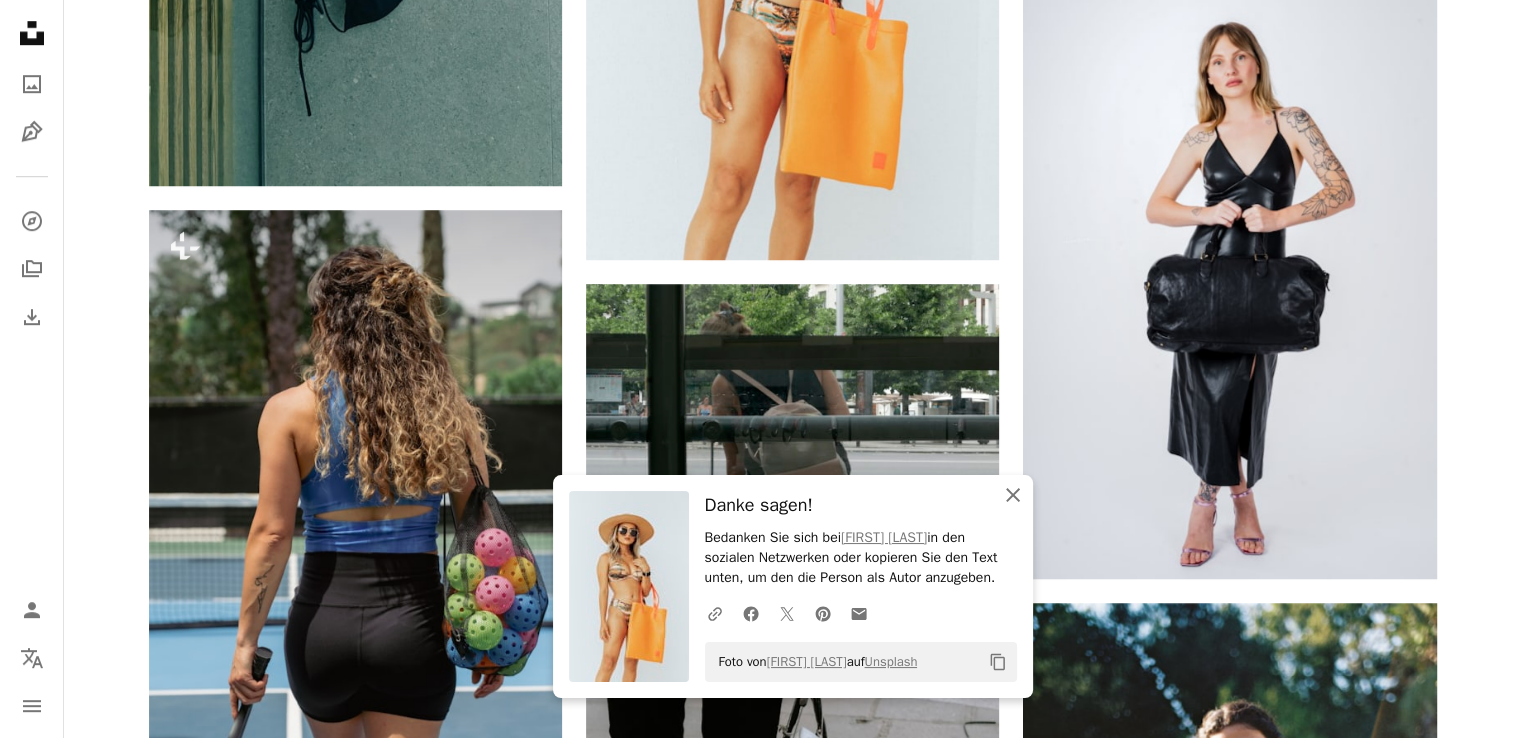 click on "An X shape" 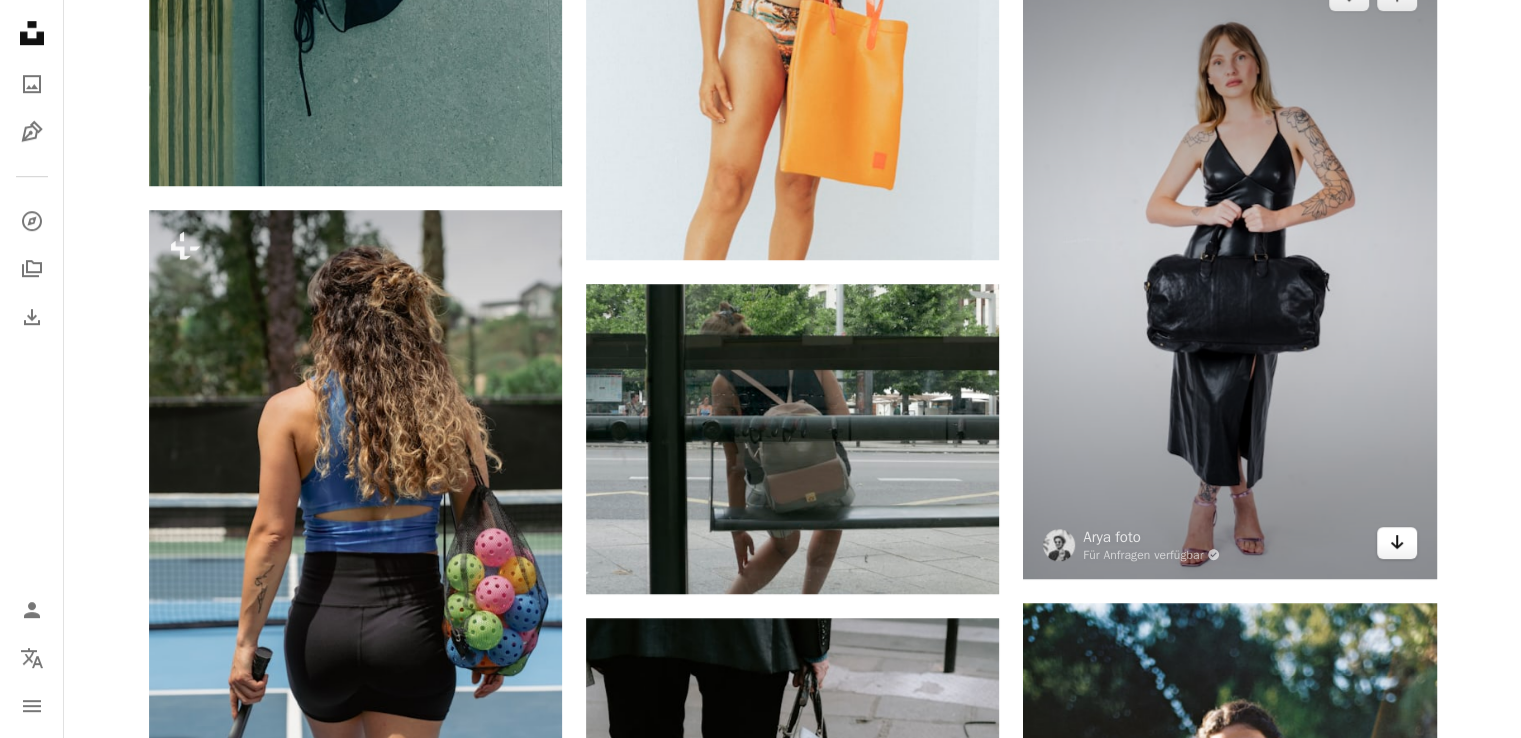 click on "Arrow pointing down" at bounding box center (1397, 543) 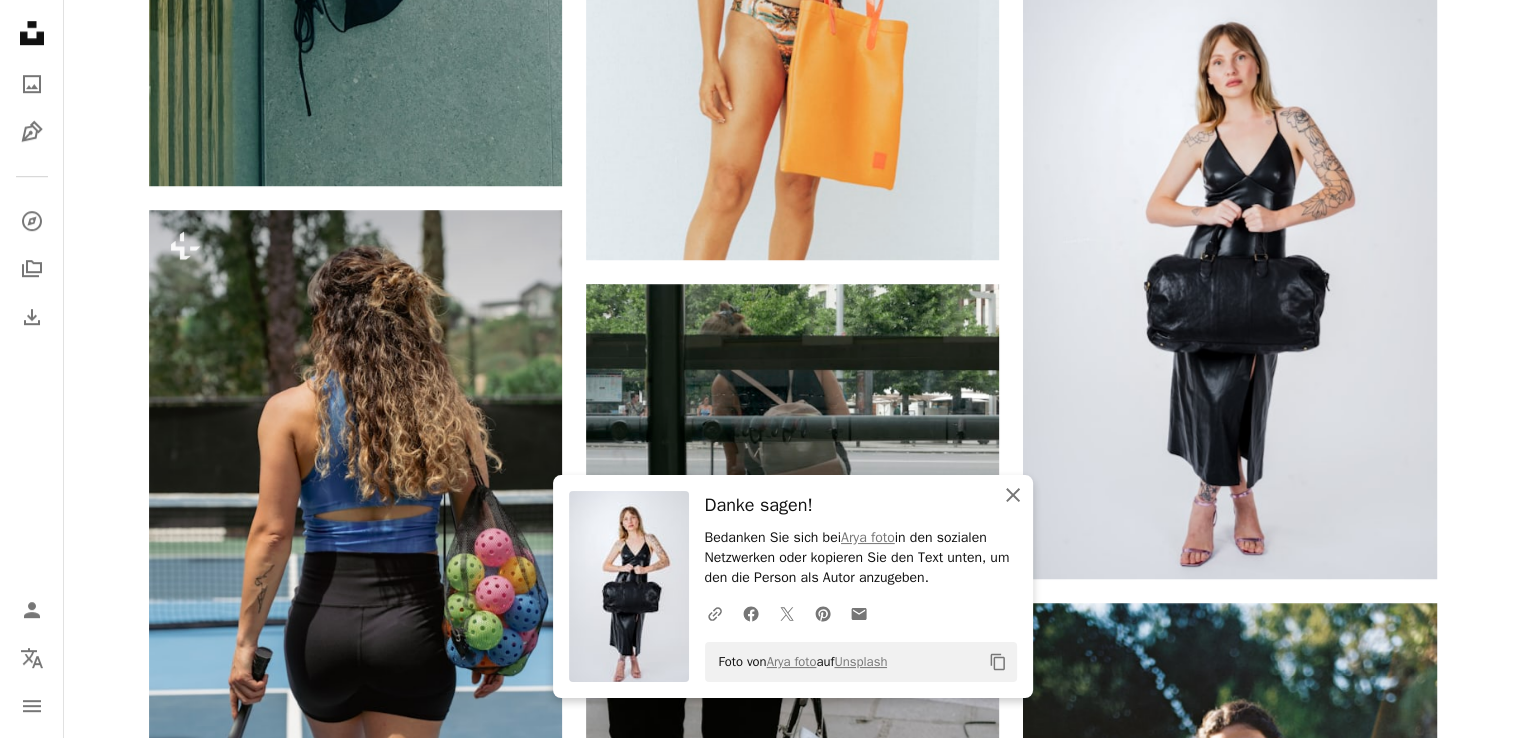 click 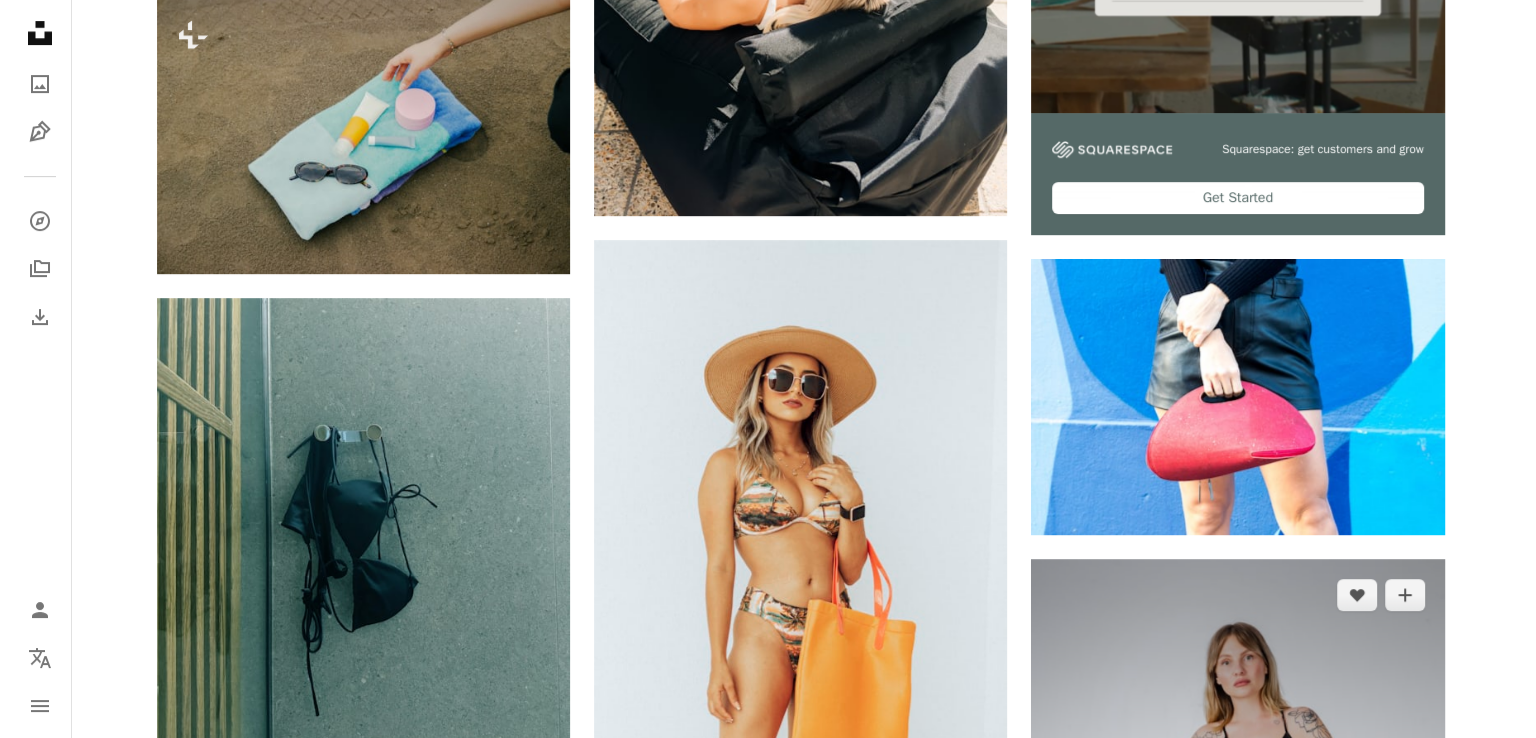 scroll, scrollTop: 900, scrollLeft: 0, axis: vertical 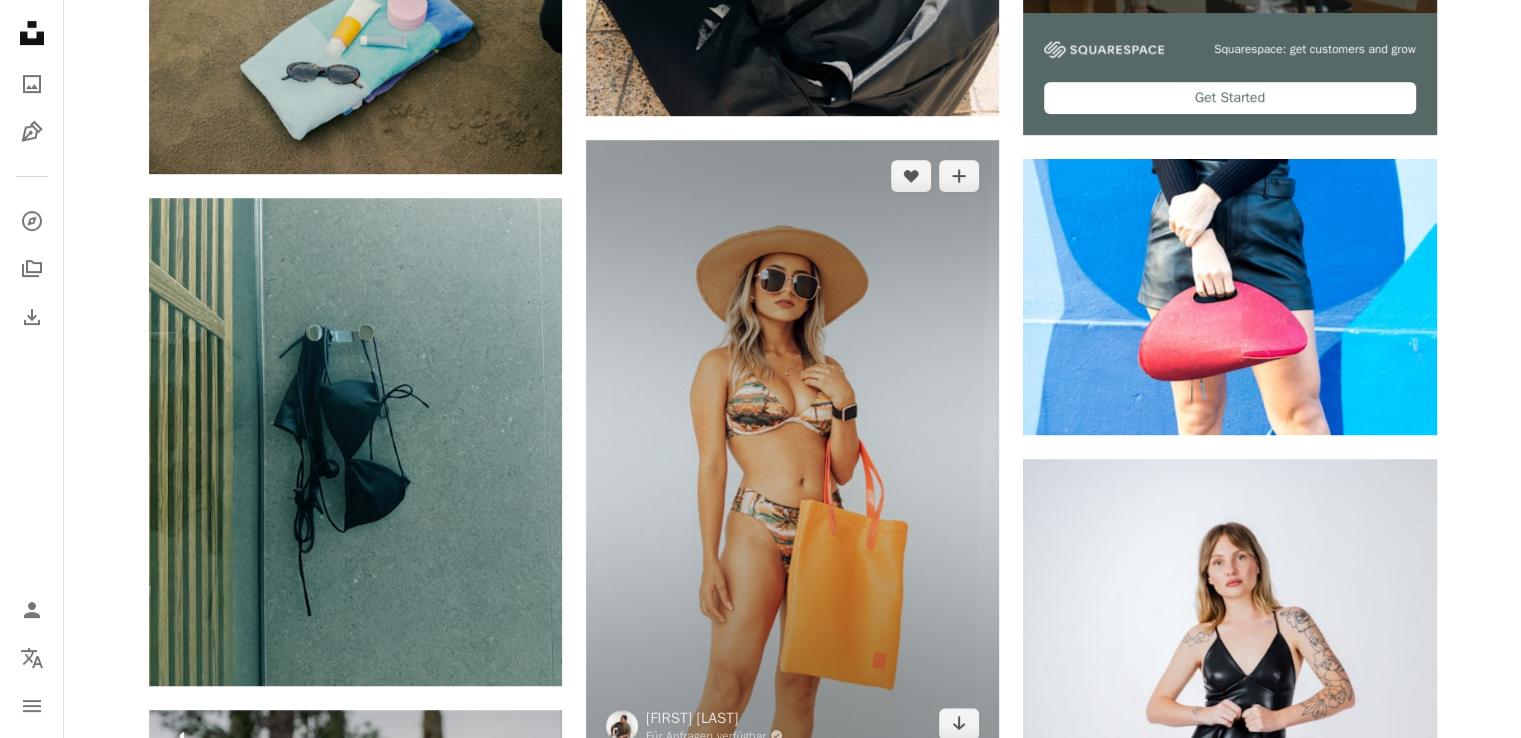 click at bounding box center (792, 450) 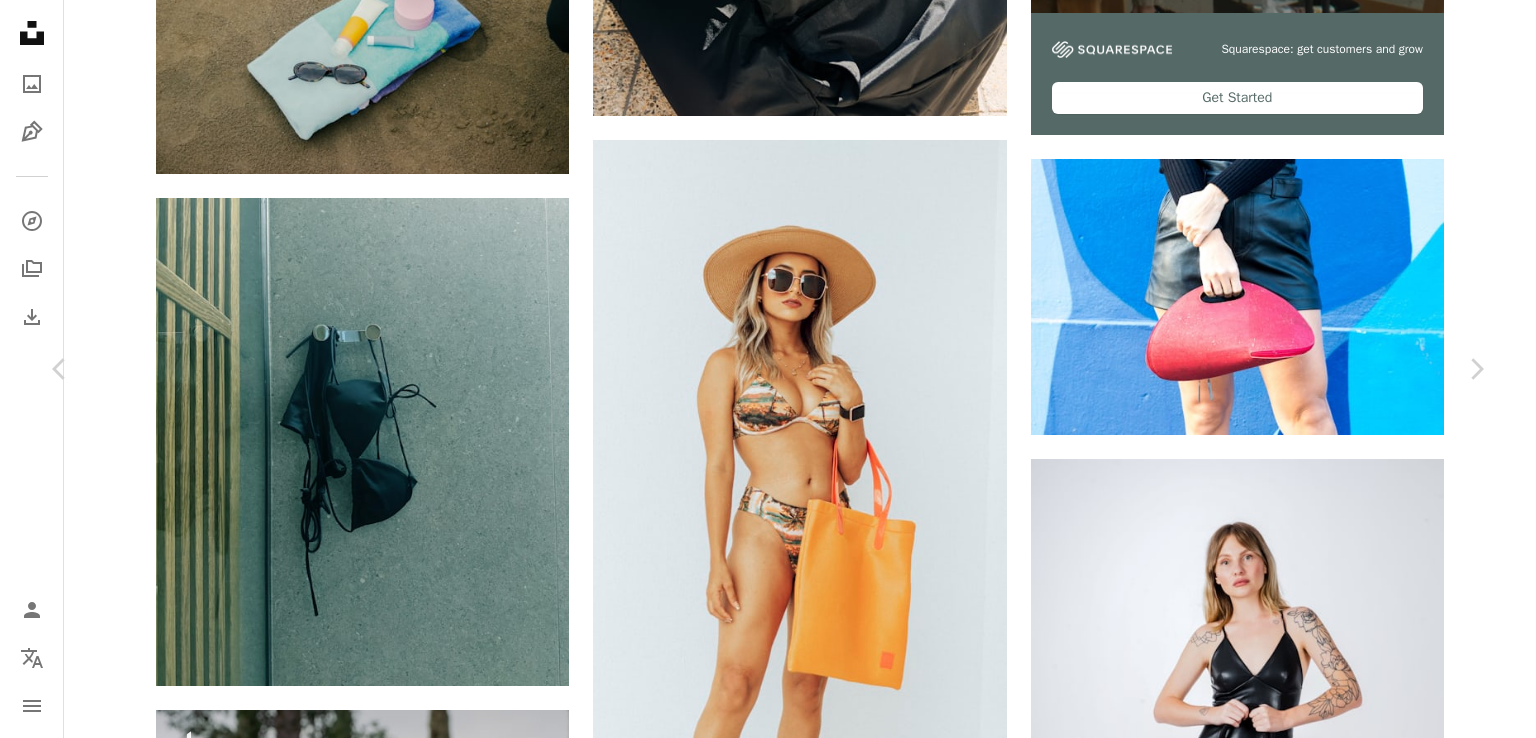 scroll, scrollTop: 1500, scrollLeft: 0, axis: vertical 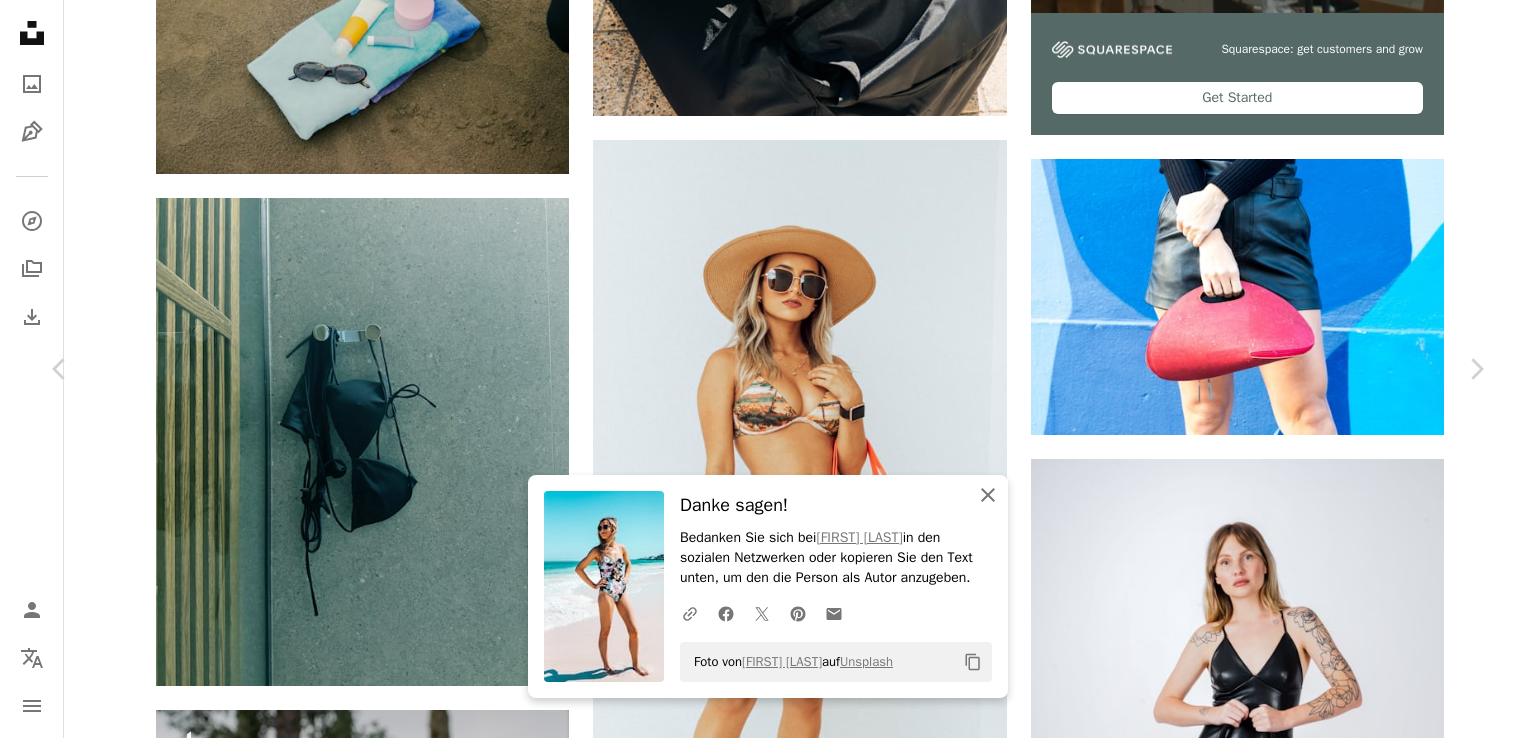 click on "An X shape" 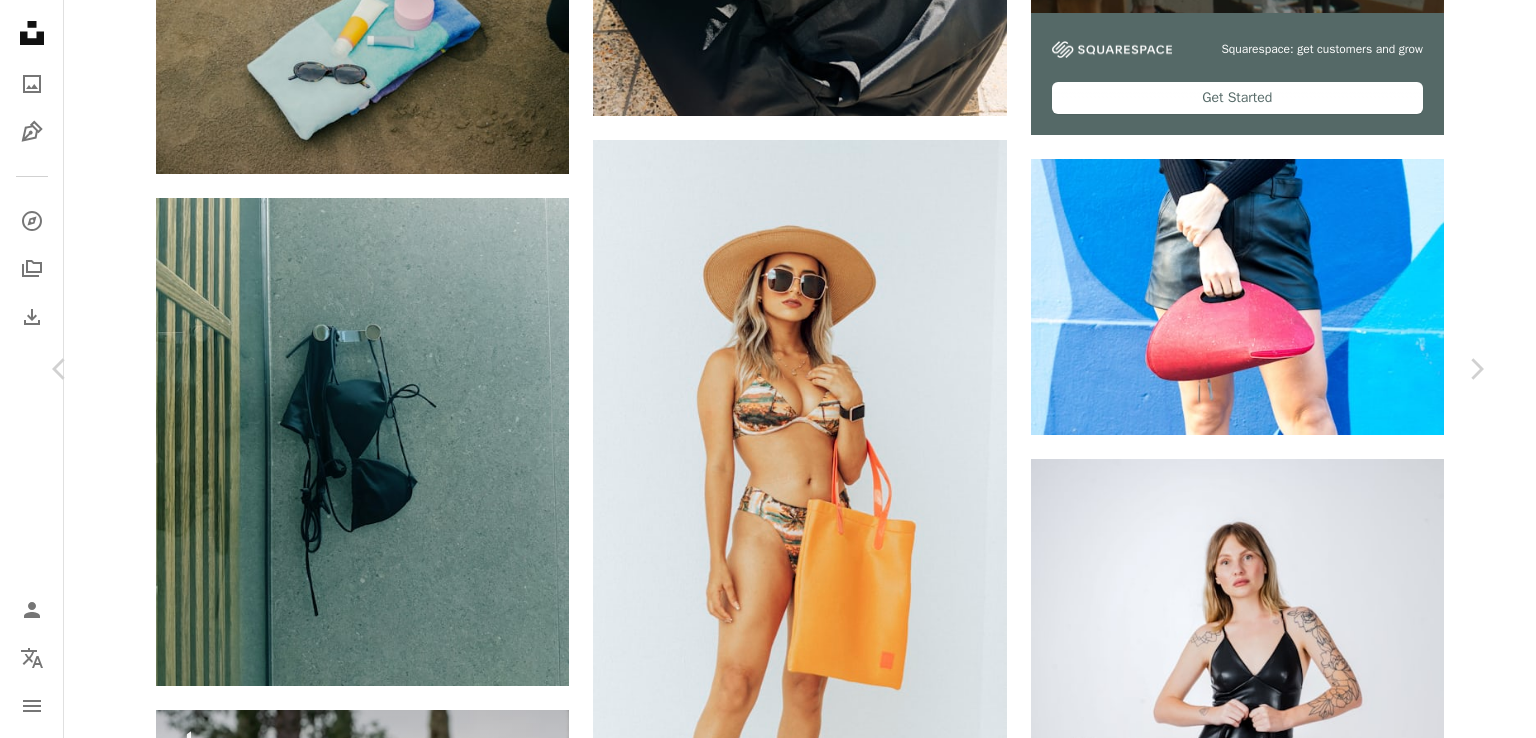 click on "An X shape Chevron left Chevron right [FIRST] [LAST] Für Anfragen verfügbar A checkmark inside of a circle A heart A plus sign Kostenlos herunterladen Chevron down Zoom in Aufrufe [NUMBER].[NUMBER] Downloads [NUMBER] A forward-right arrow Teilen Info icon Info More Actions A map marker Cajueiro, [STATE], [COUNTRY] Calendar outlined Veröffentlicht am [DATE] Camera Canon, EOS 60D Safety Kostenlos zu verwenden im Rahmen der Unsplash Lizenz Mode Modell Sonne Orange Badebekleidung Modemädchen Leitartikel Modellgesicht Model Fotoshooting Strandmodell frau Mensch Bikini grau Weiblich Kleidung Tasche Sonnenbrille Kleidung Zubehör Creative Commons-Bilder Ähnliche Premium-Bilder auf iStock durchsuchen | 20 % Rabatt mit Aktionscode UNSPLASH20 Mehr auf iStock anzeigen ↗ Ähnliche Bilder A heart A plus sign [FIRST] [LAST] Für Anfragen verfügbar A checkmark inside of a circle Arrow pointing down Plus sign for Unsplash+ A heart A plus sign [FIRST] [LAST] Für Unsplash+ A lock Herunterladen Plus sign for Unsplash+" at bounding box center (768, 5053) 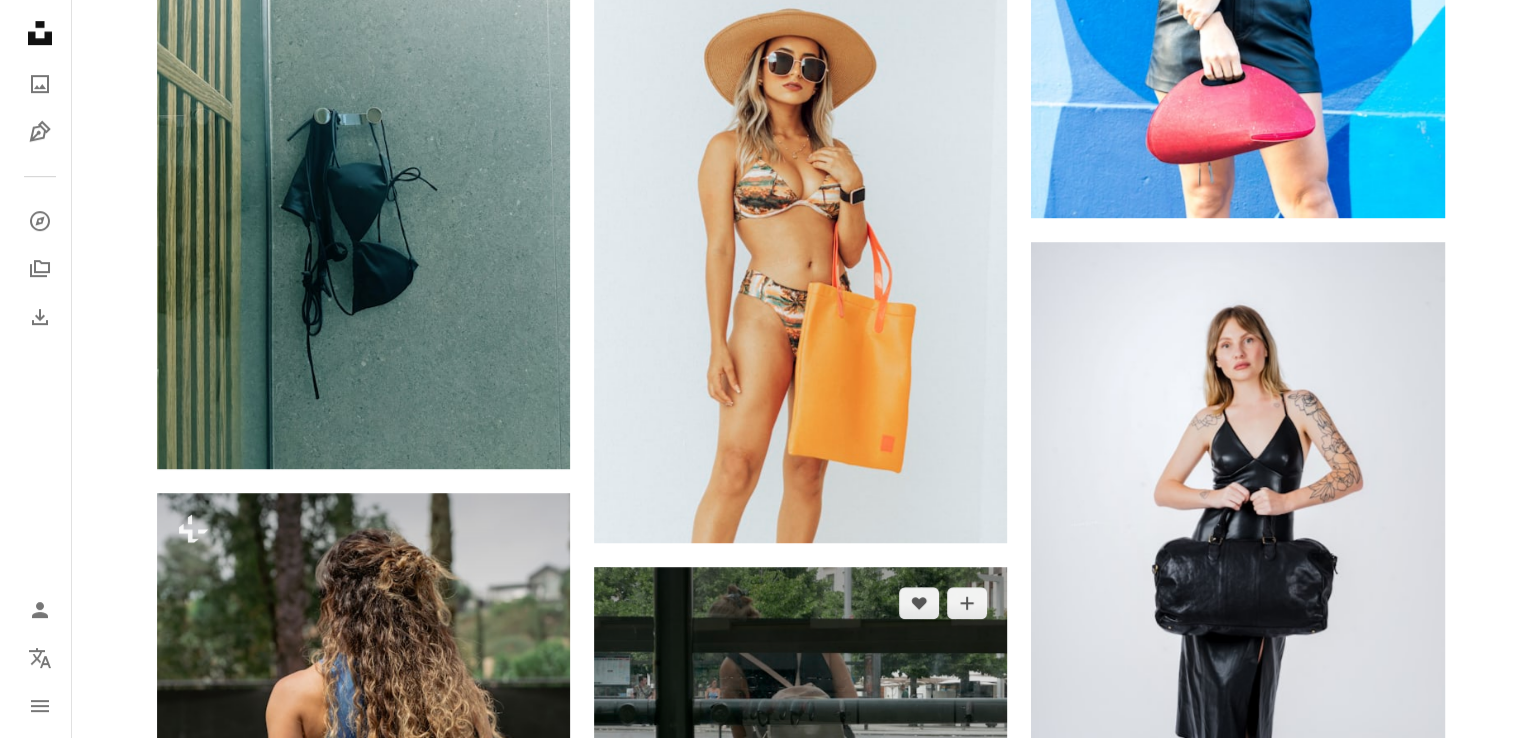 scroll, scrollTop: 1000, scrollLeft: 0, axis: vertical 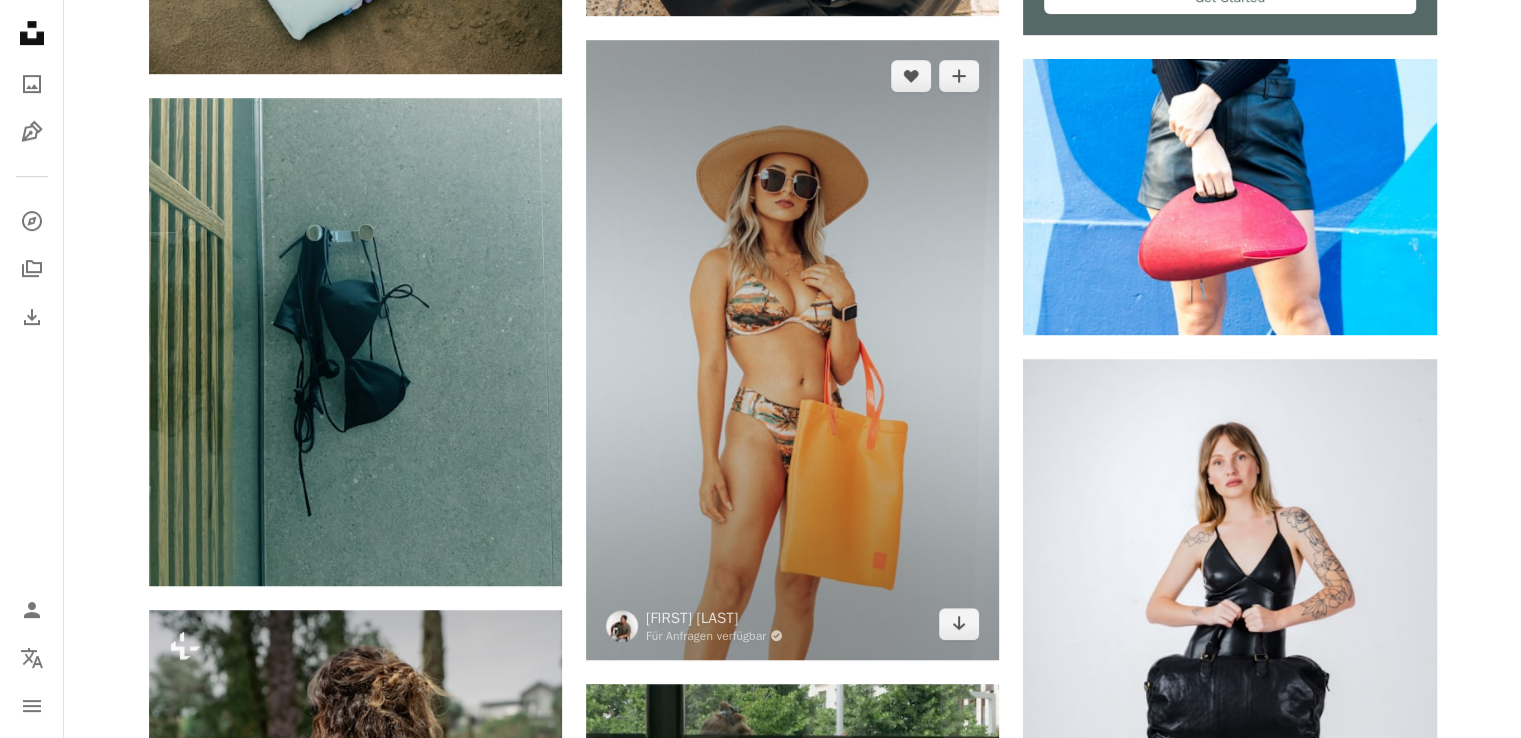 click at bounding box center (792, 350) 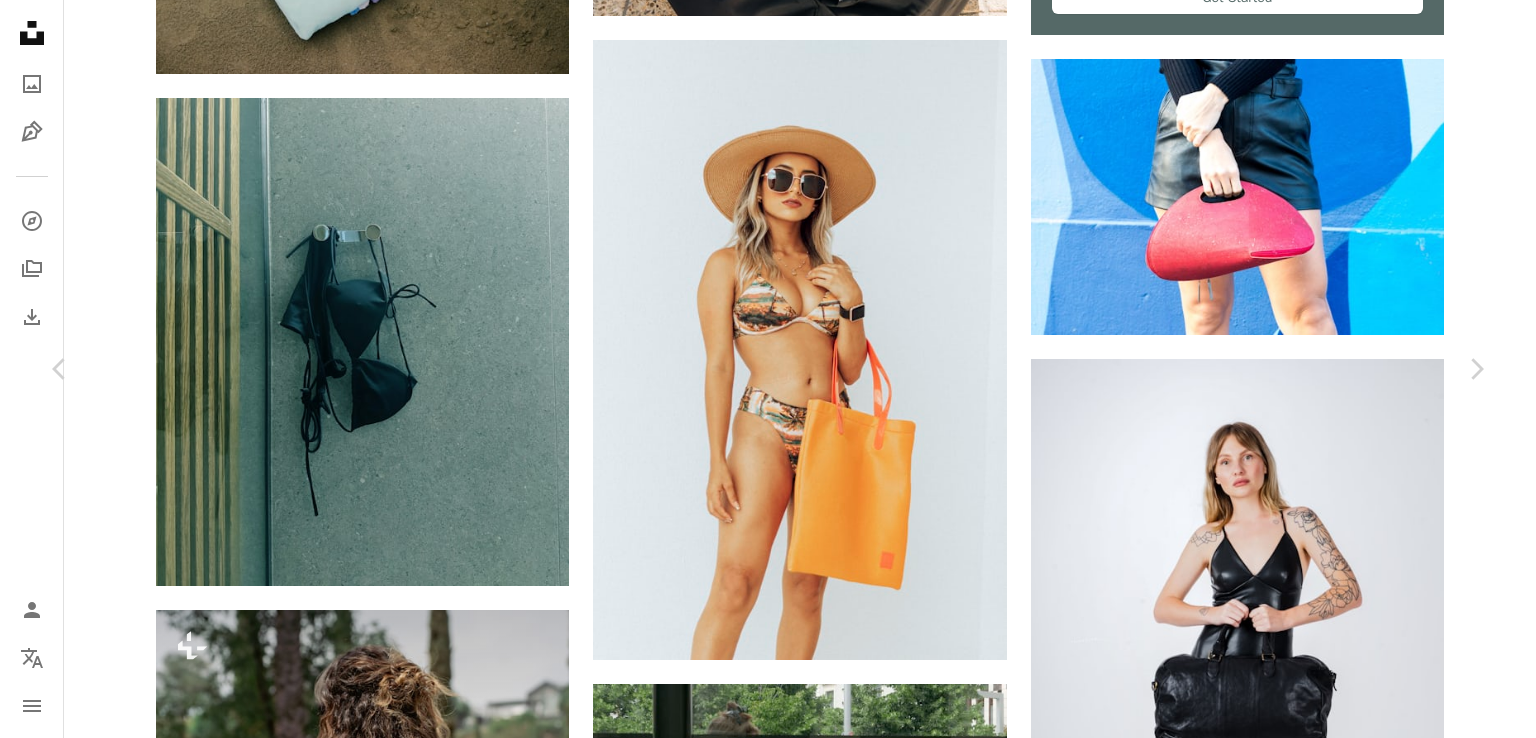 scroll, scrollTop: 2100, scrollLeft: 0, axis: vertical 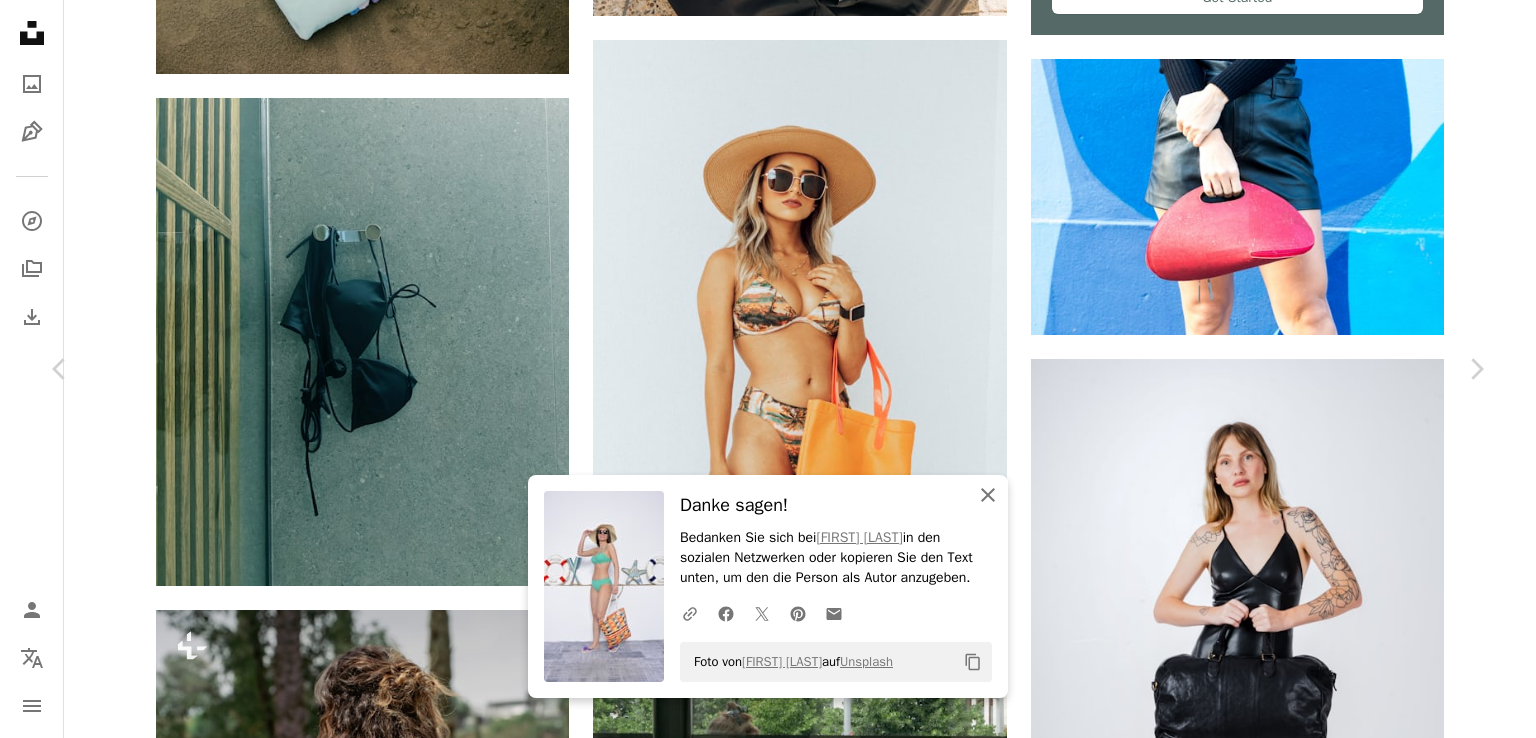 click on "An X shape Schließen" at bounding box center [988, 495] 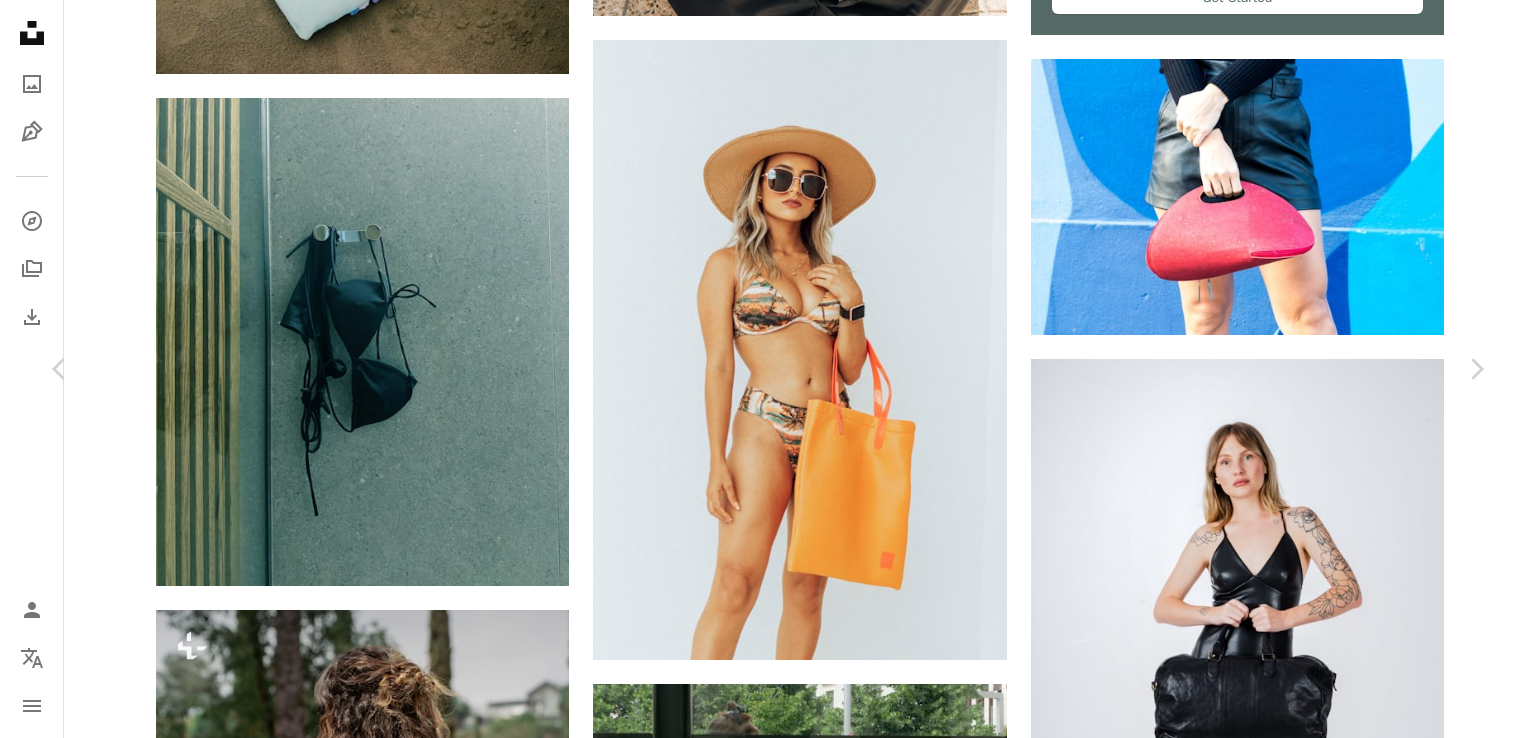 scroll, scrollTop: 7992, scrollLeft: 0, axis: vertical 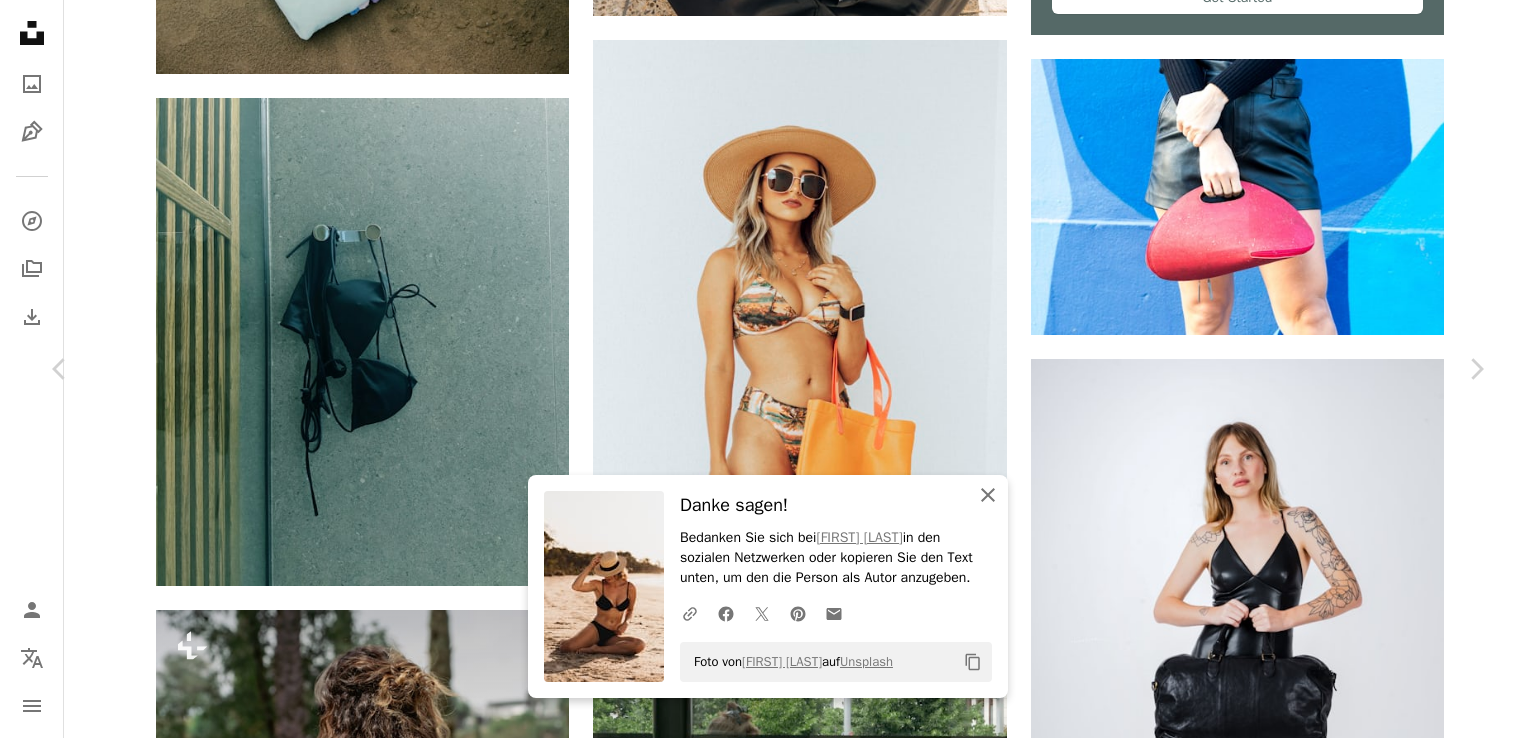 click 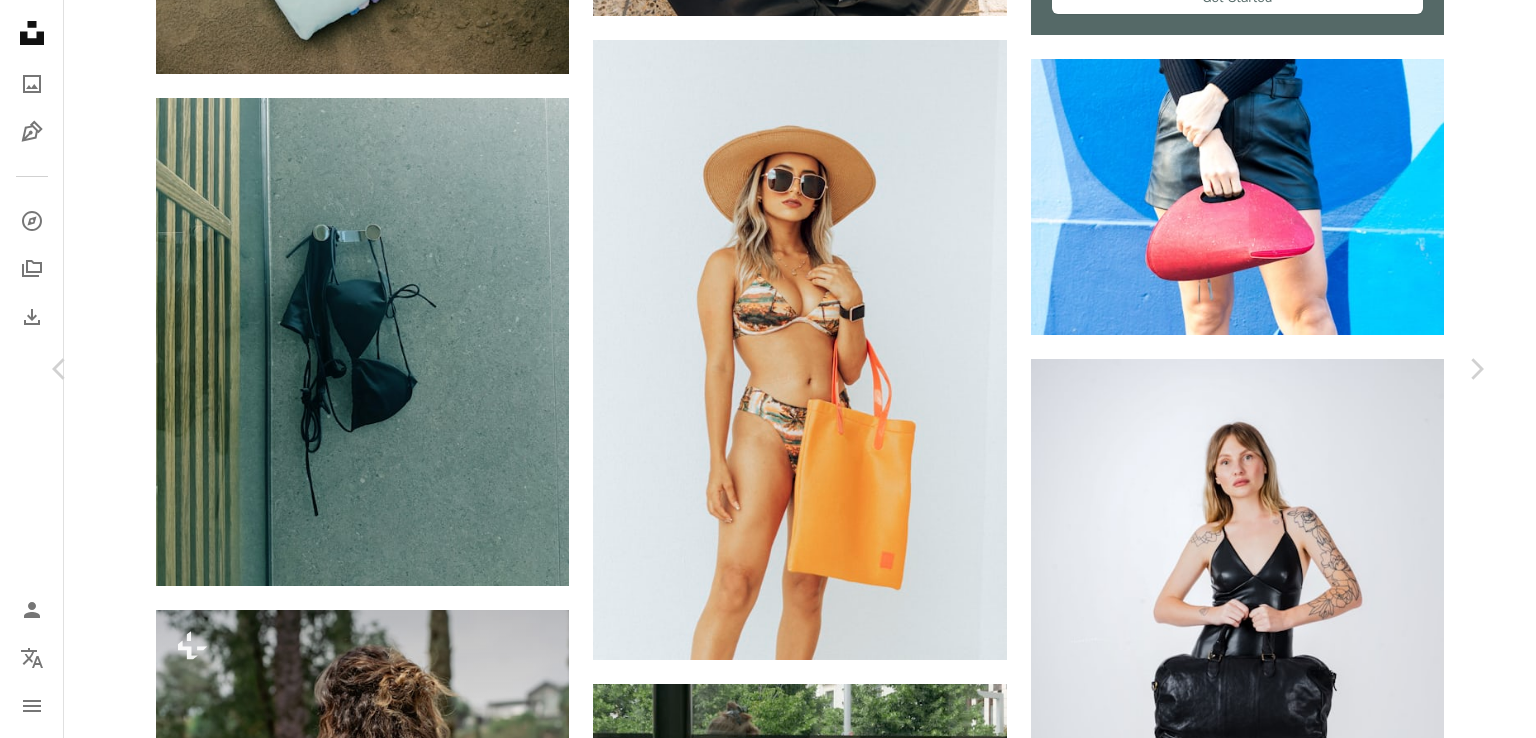 scroll, scrollTop: 8492, scrollLeft: 0, axis: vertical 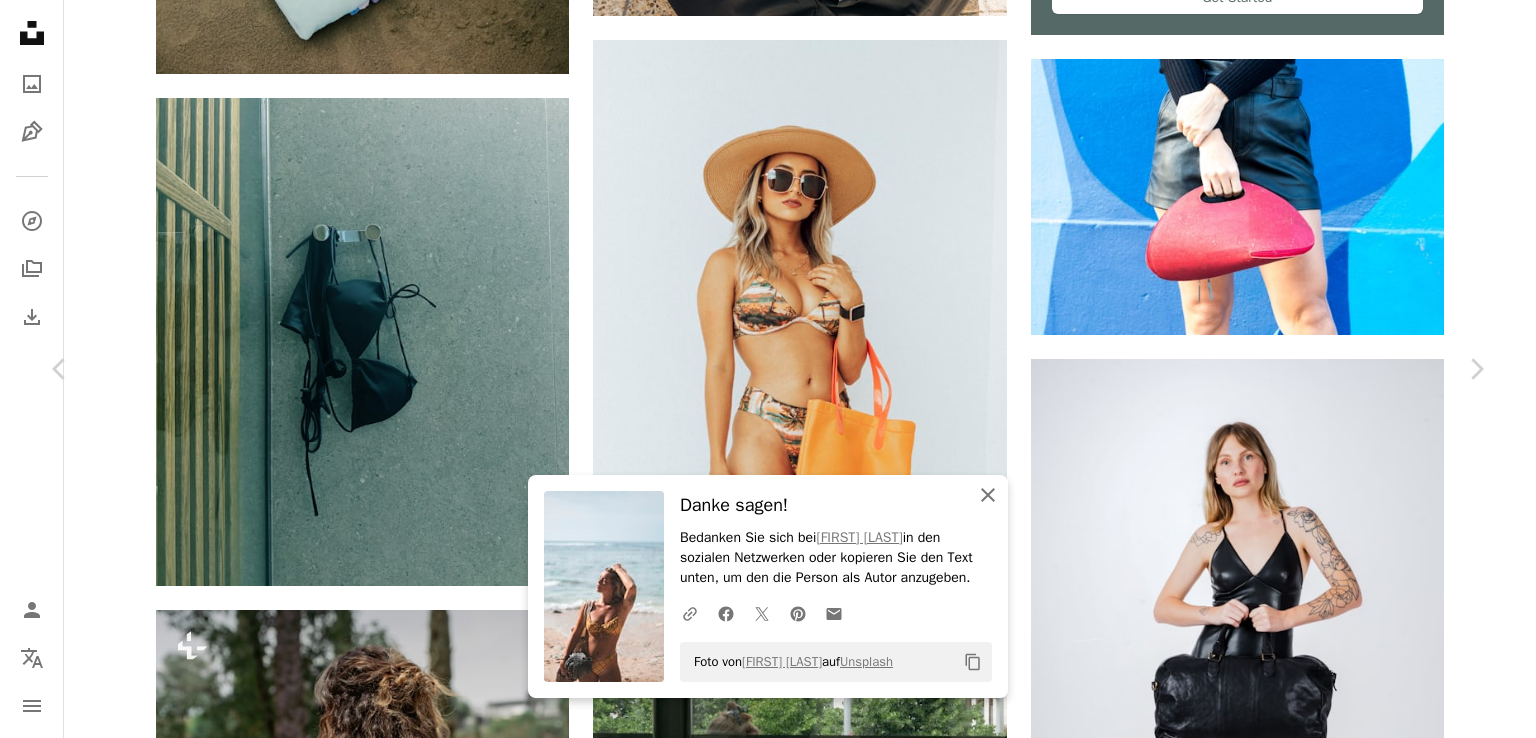 click on "An X shape" 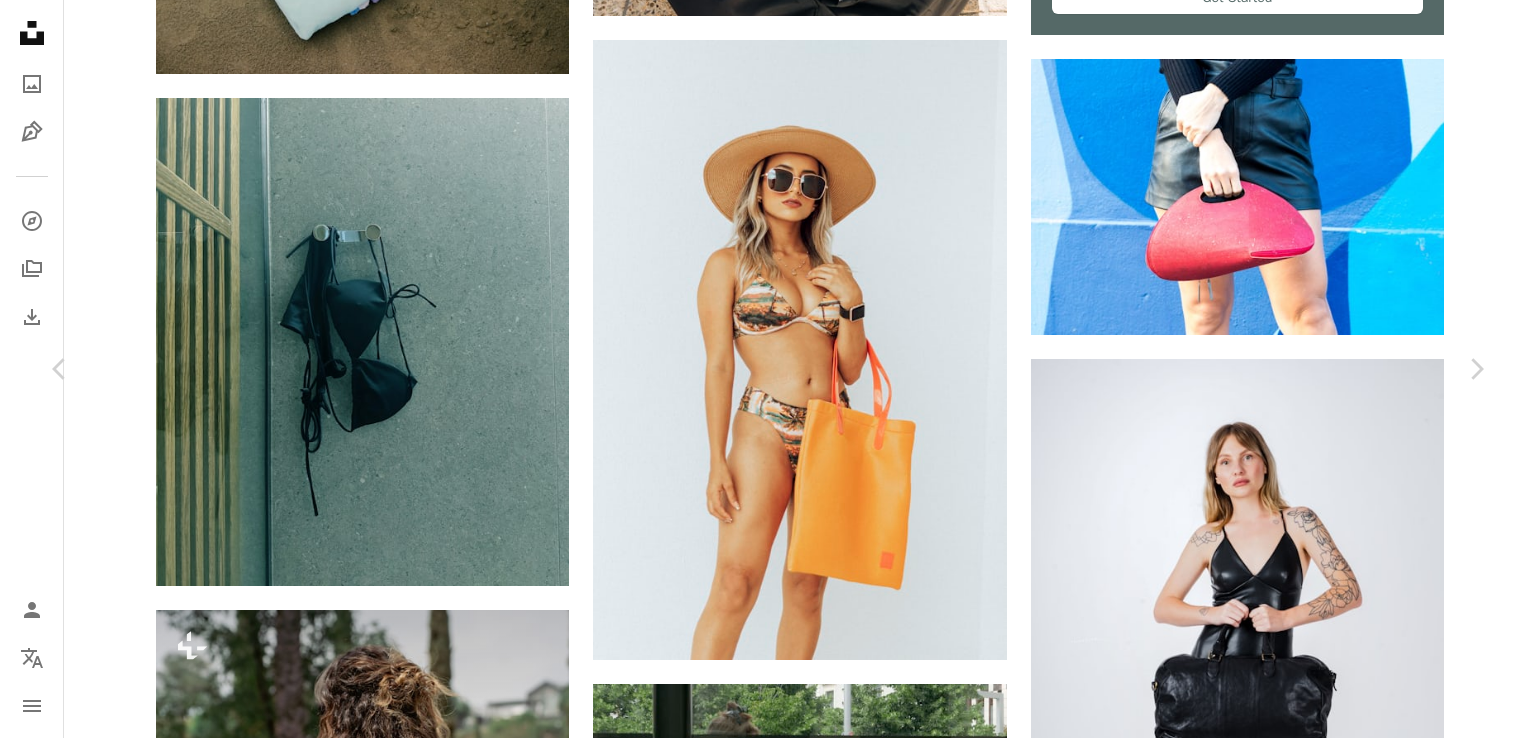 scroll, scrollTop: 9492, scrollLeft: 0, axis: vertical 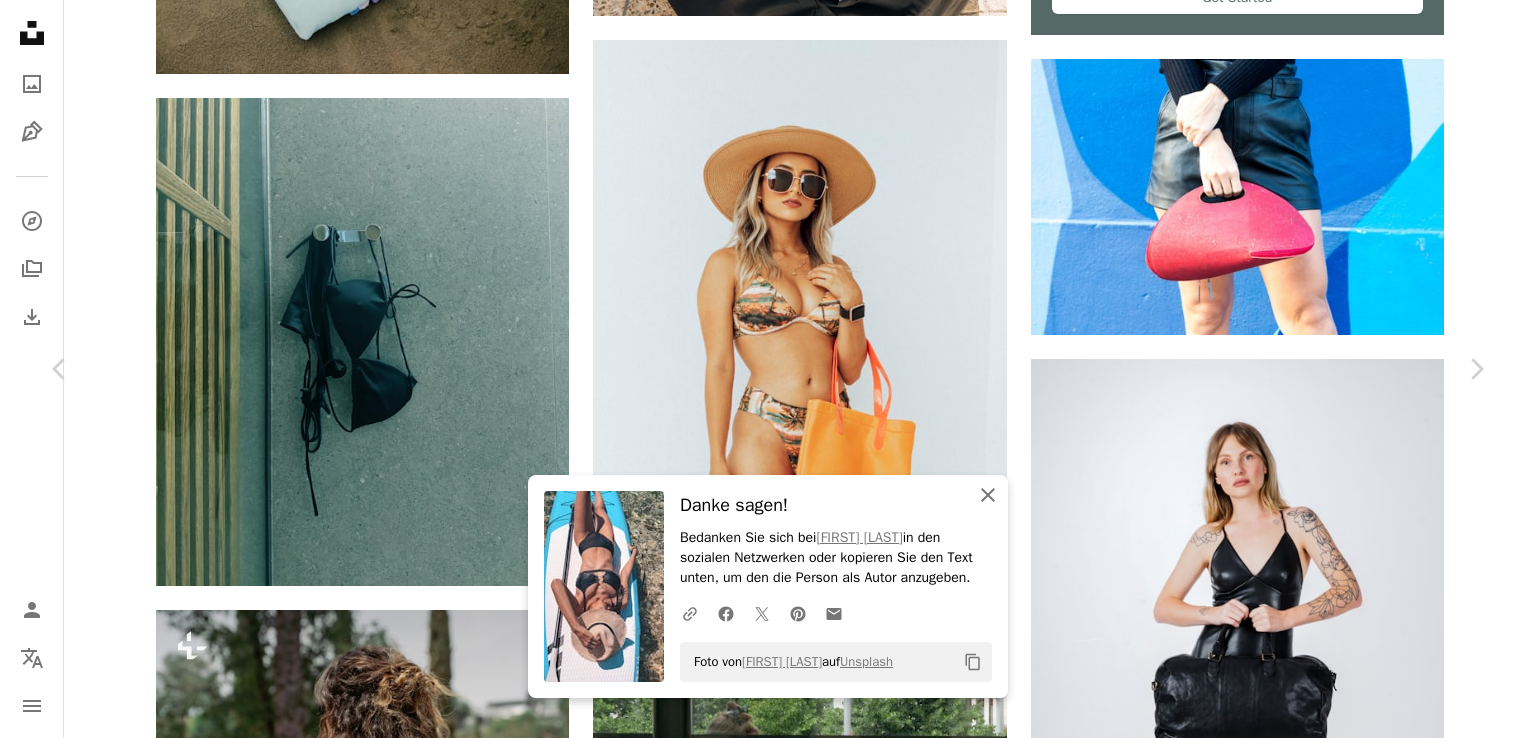 click on "An X shape" 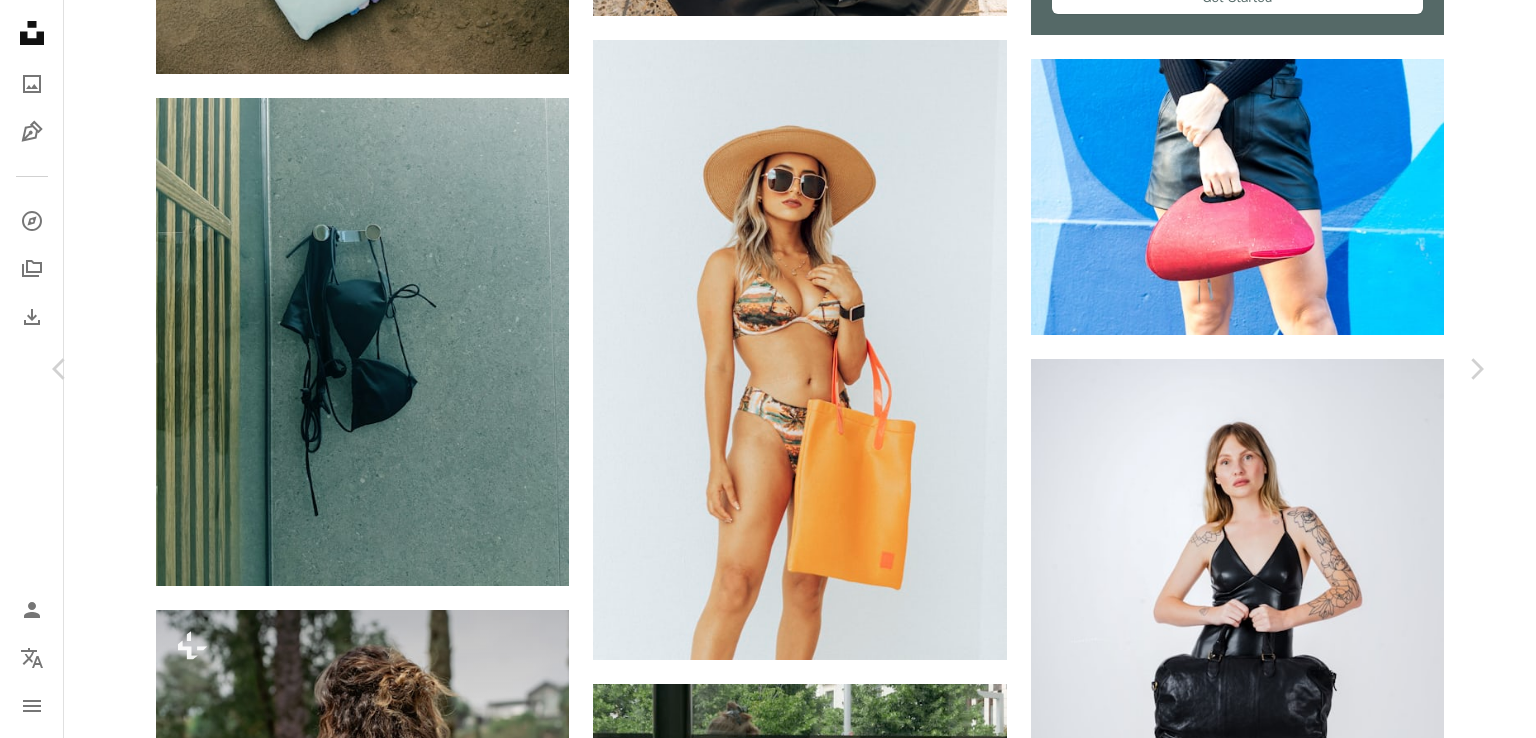 scroll, scrollTop: 13292, scrollLeft: 0, axis: vertical 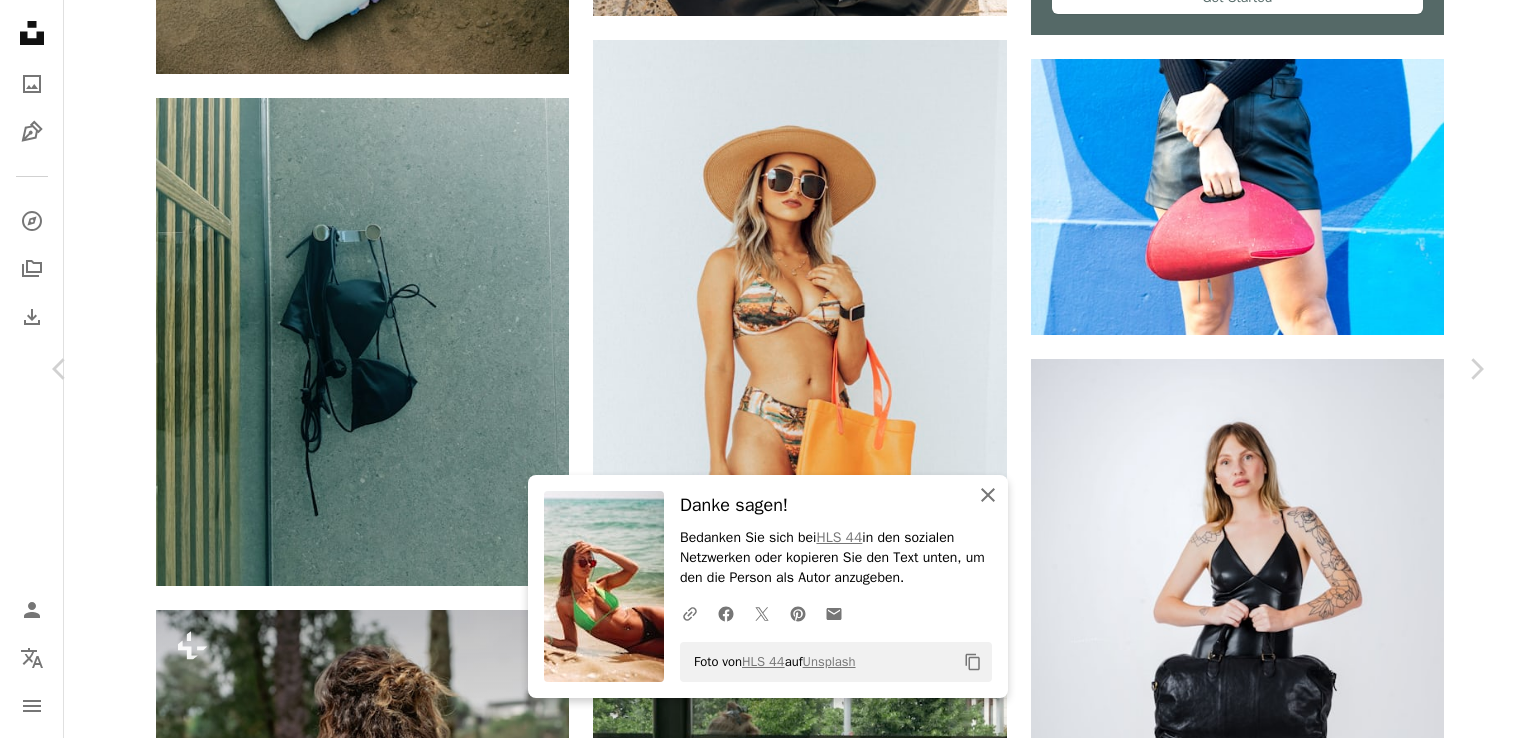 click on "An X shape" 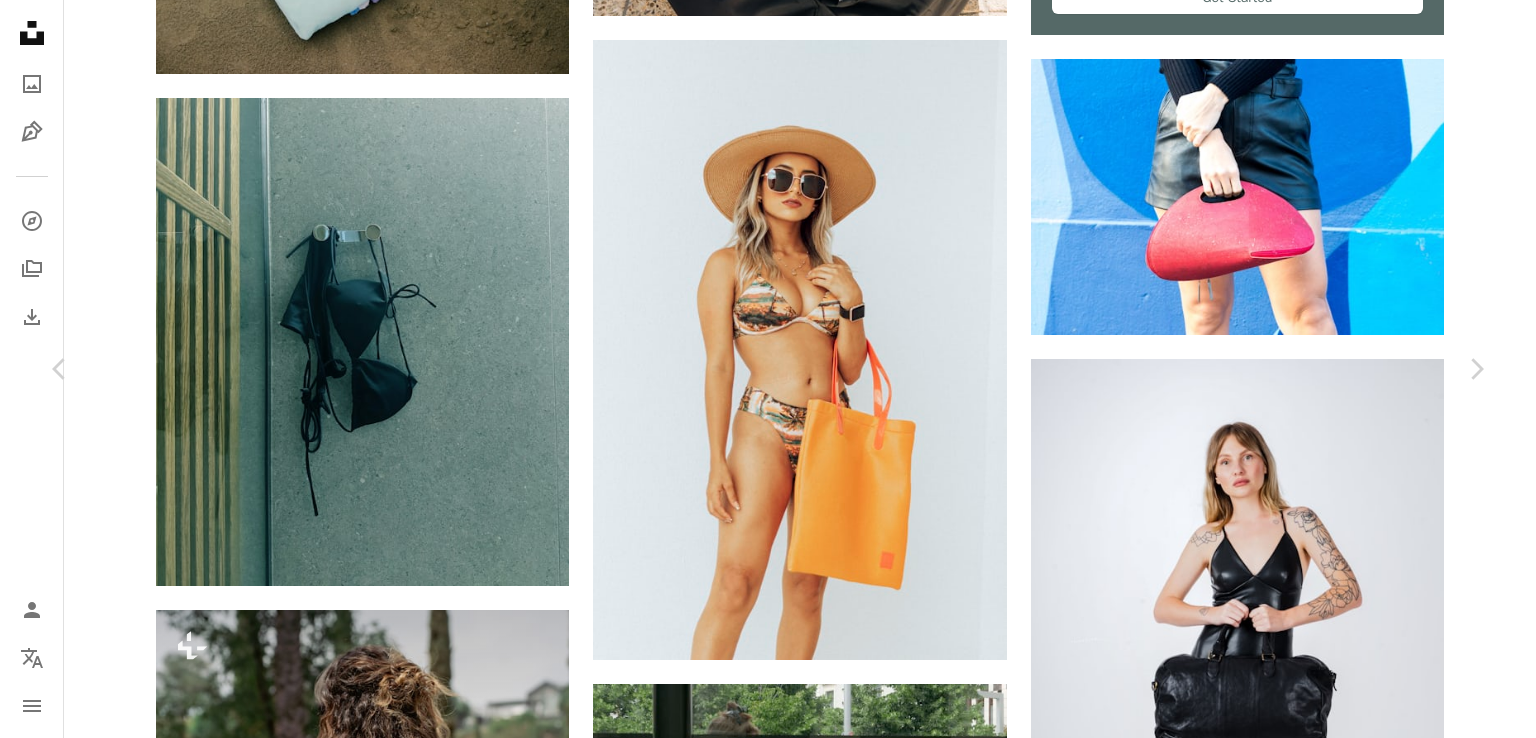 scroll, scrollTop: 17569, scrollLeft: 0, axis: vertical 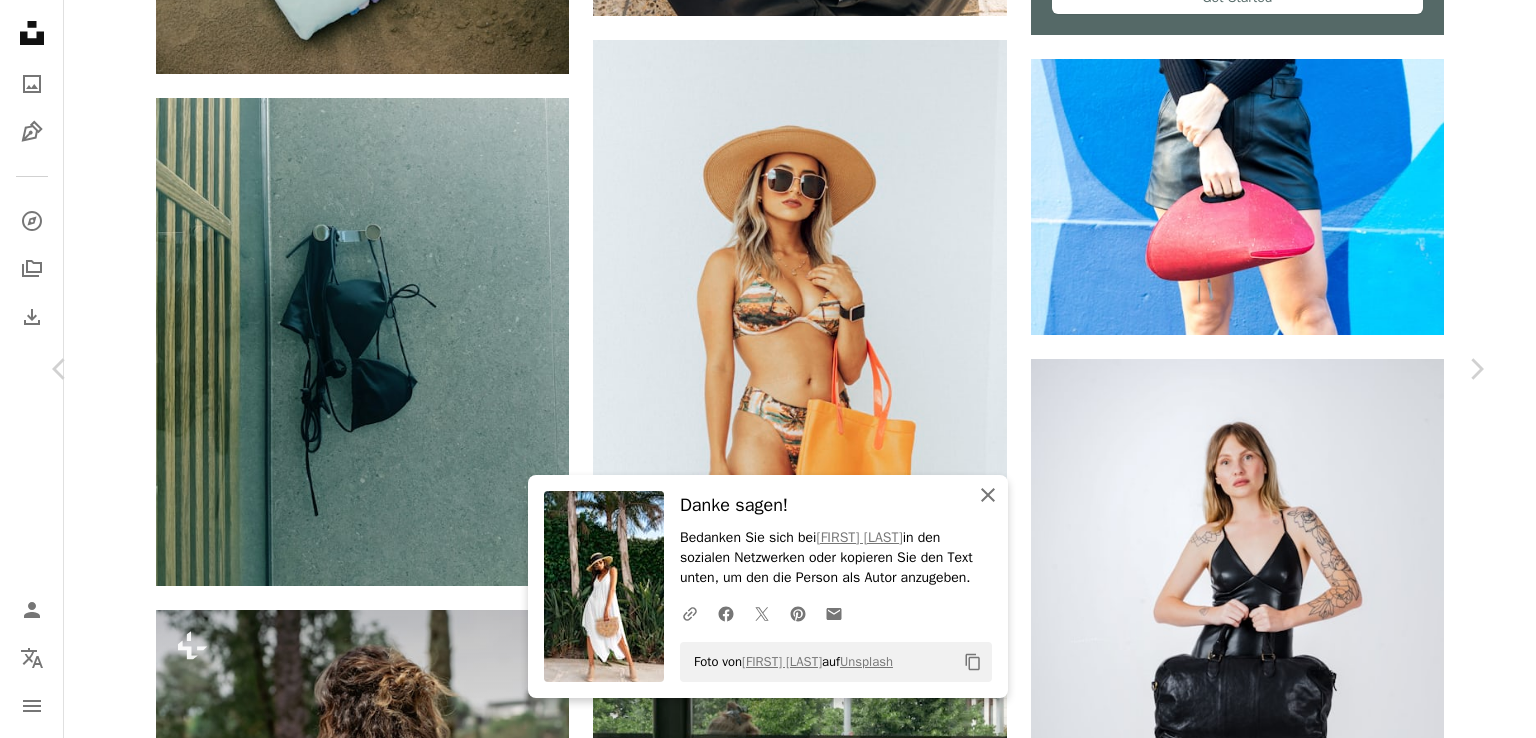click on "An X shape" 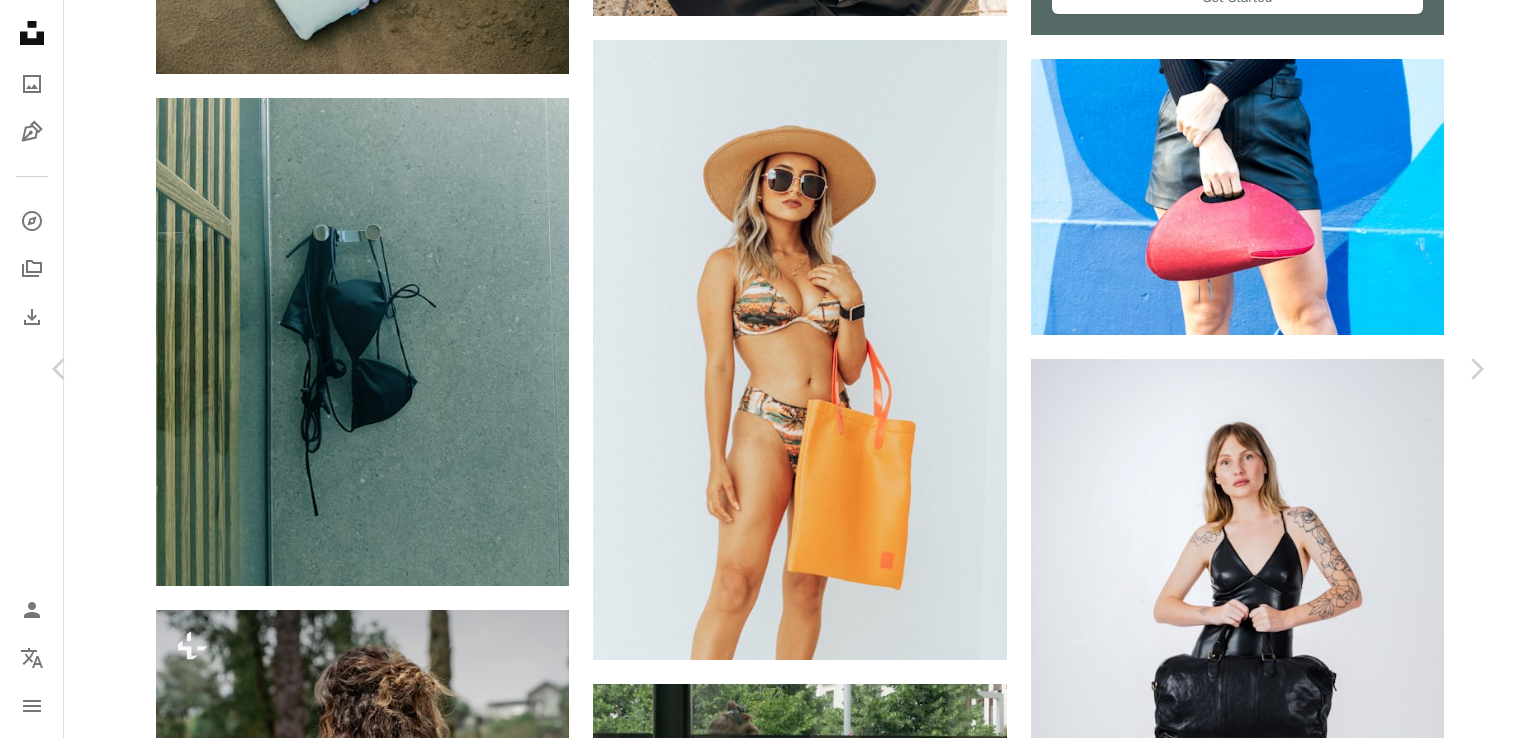 scroll, scrollTop: 22312, scrollLeft: 0, axis: vertical 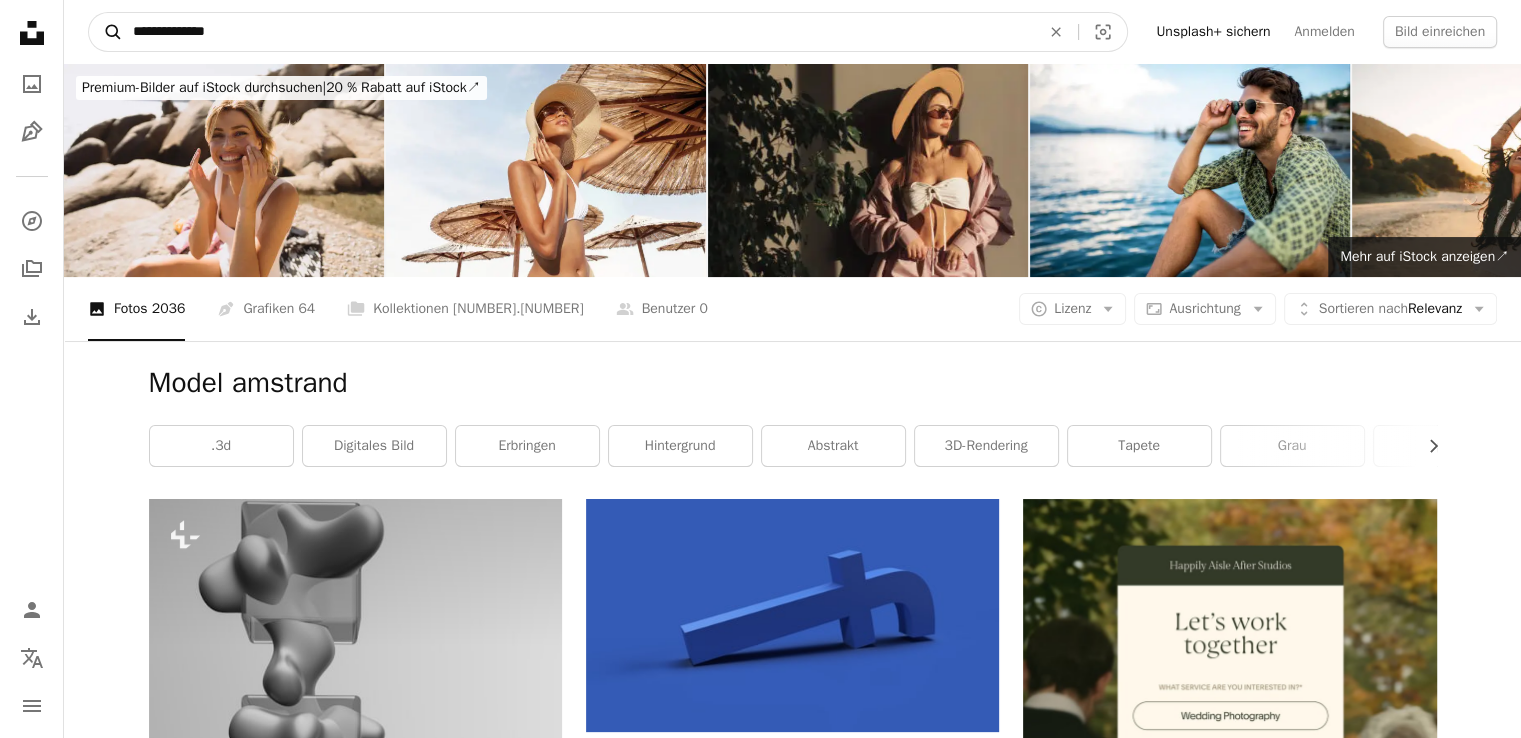 drag, startPoint x: 299, startPoint y: 28, endPoint x: 96, endPoint y: 26, distance: 203.00986 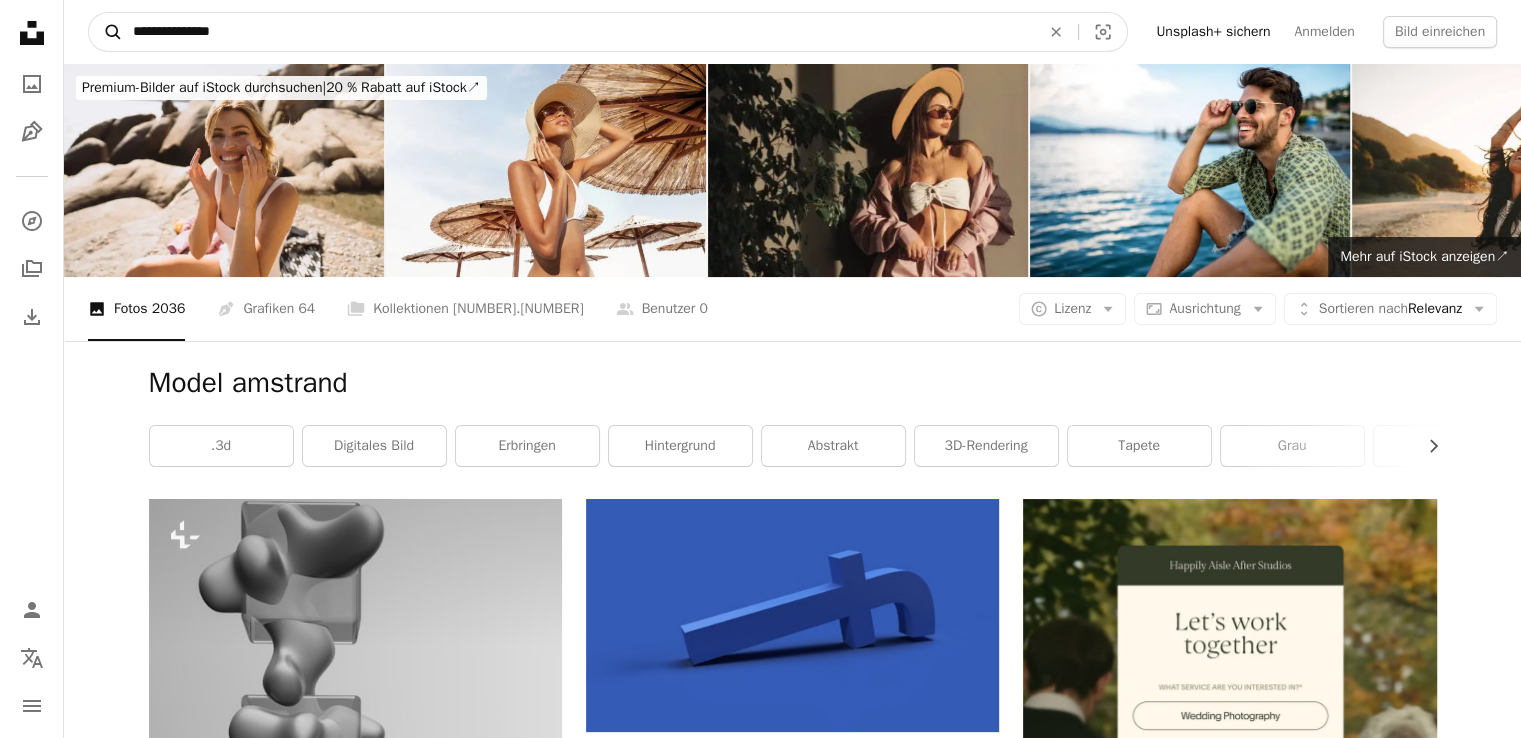 type on "**********" 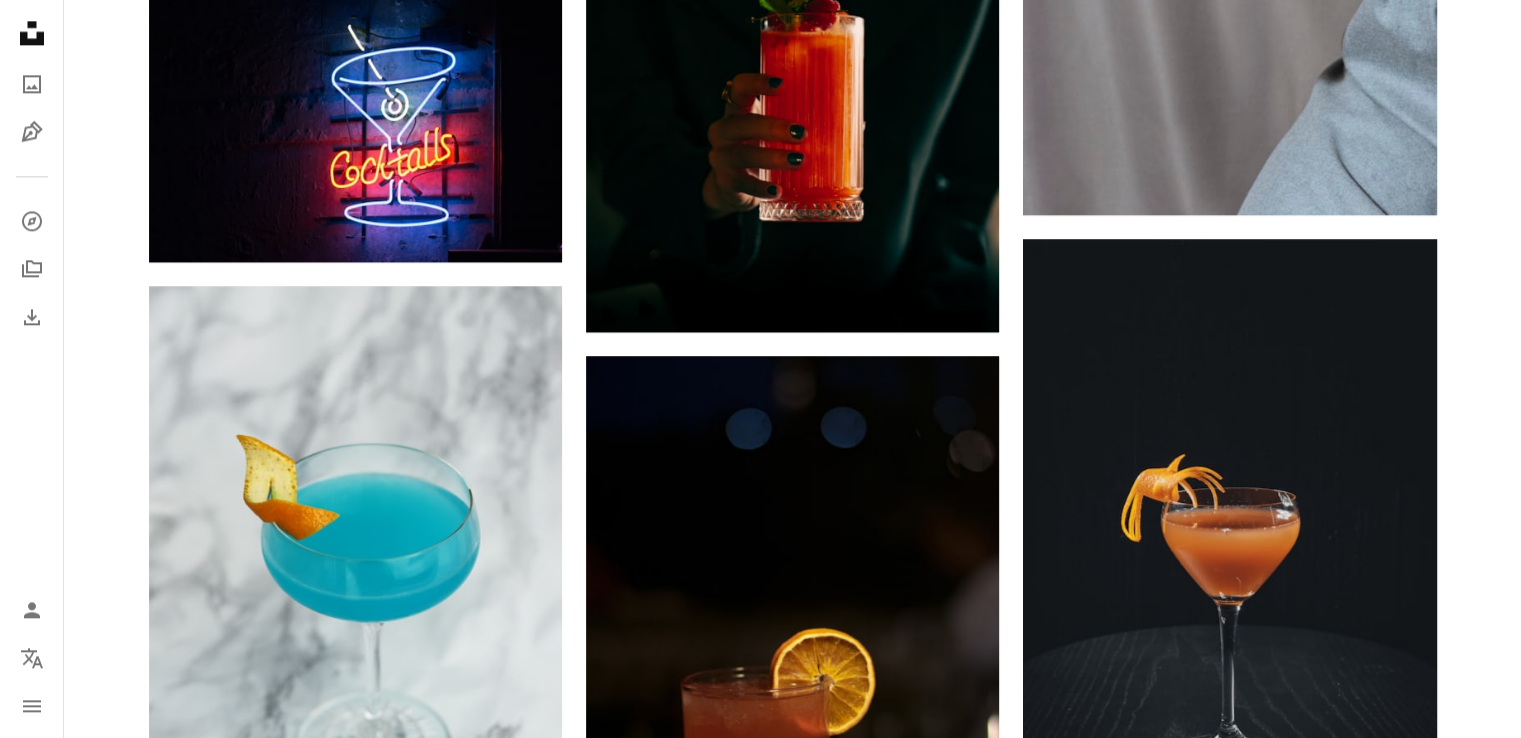 scroll, scrollTop: 2600, scrollLeft: 0, axis: vertical 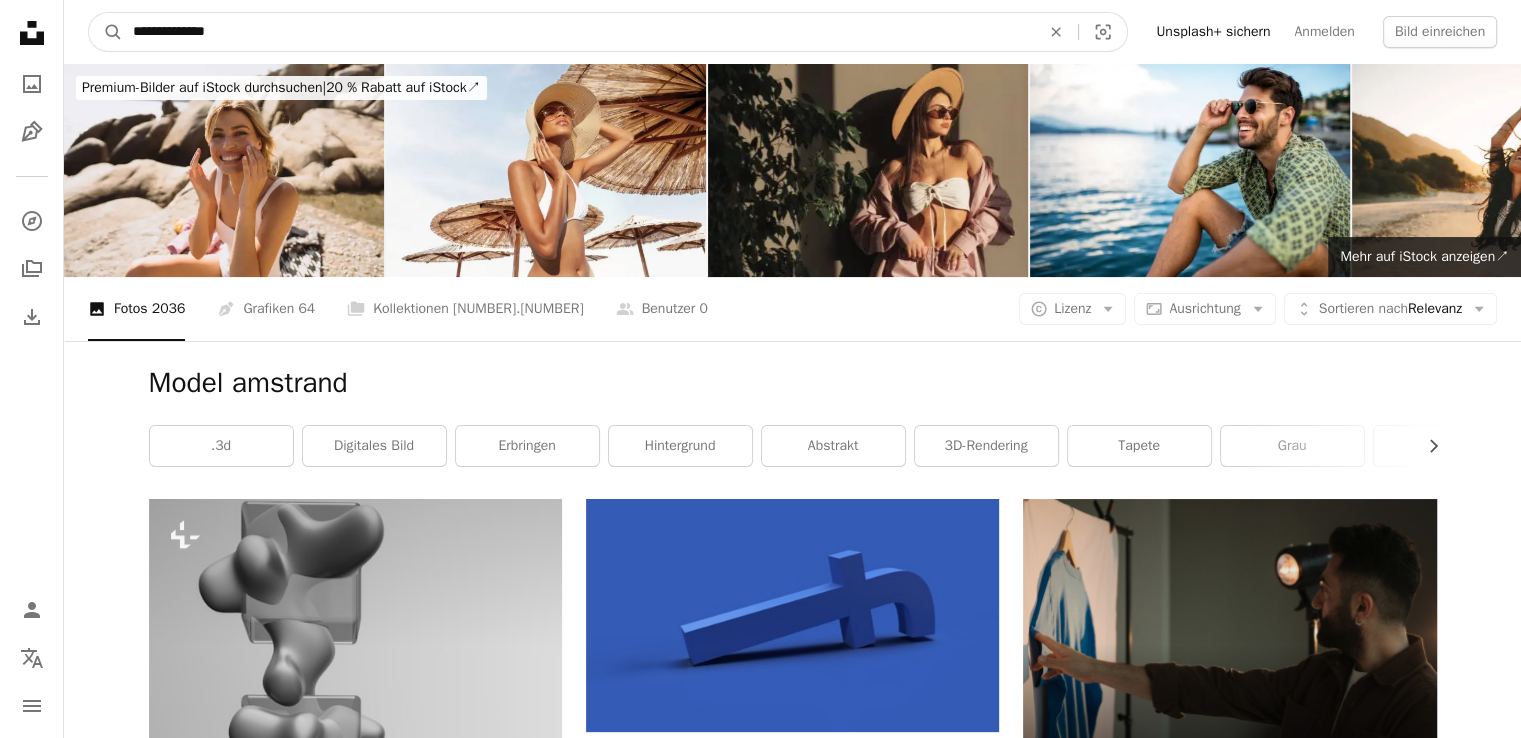 drag, startPoint x: 270, startPoint y: 37, endPoint x: 0, endPoint y: 34, distance: 270.01666 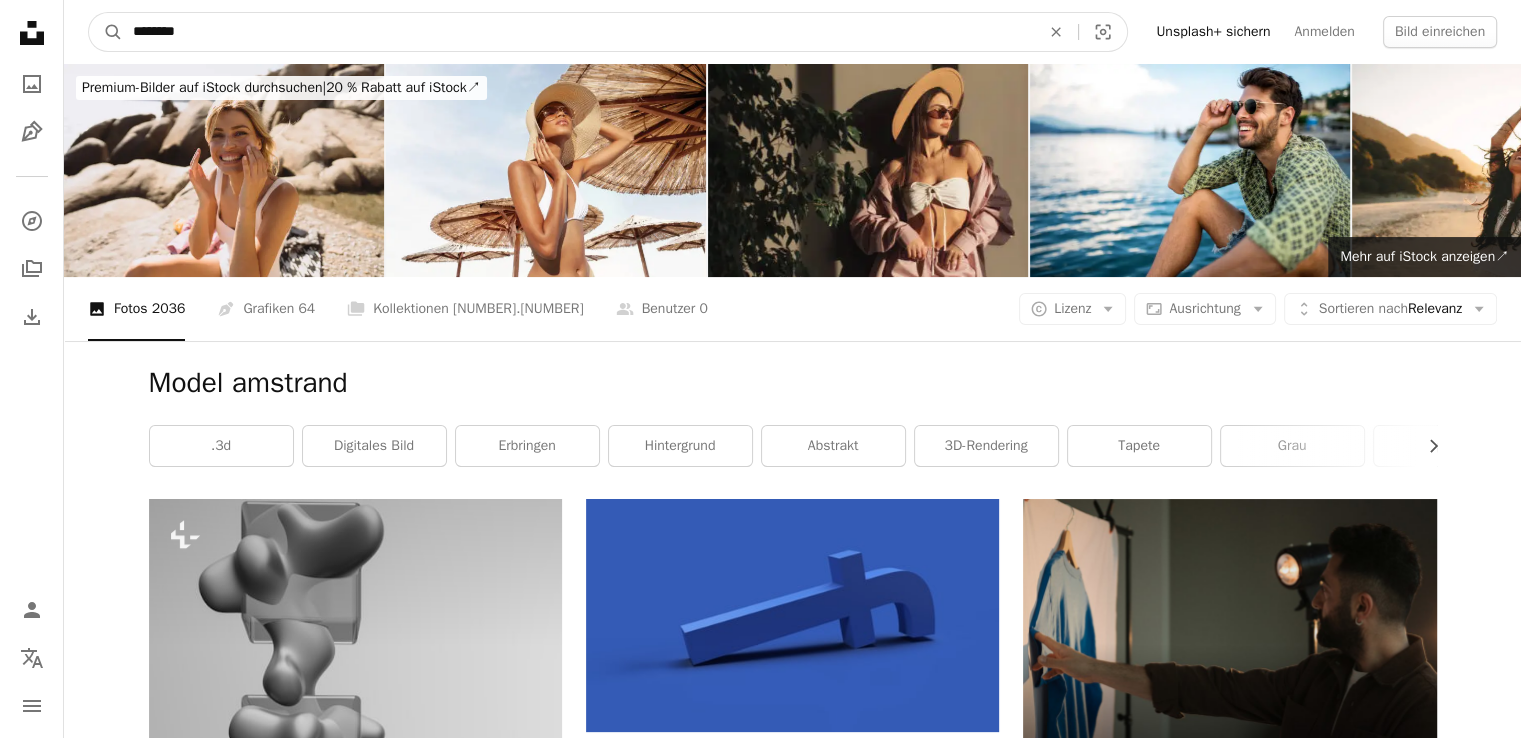 type on "*********" 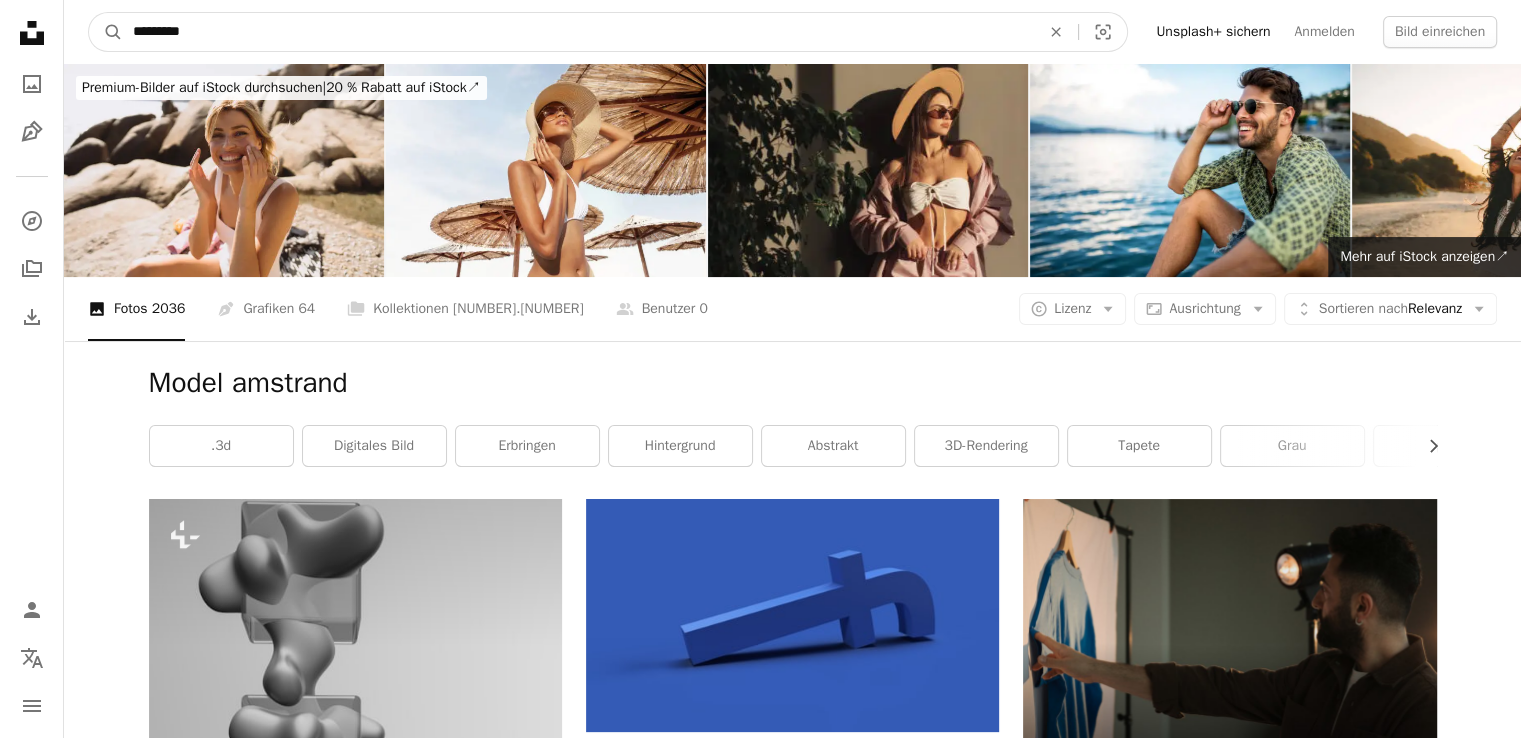 click on "A magnifying glass" at bounding box center [106, 32] 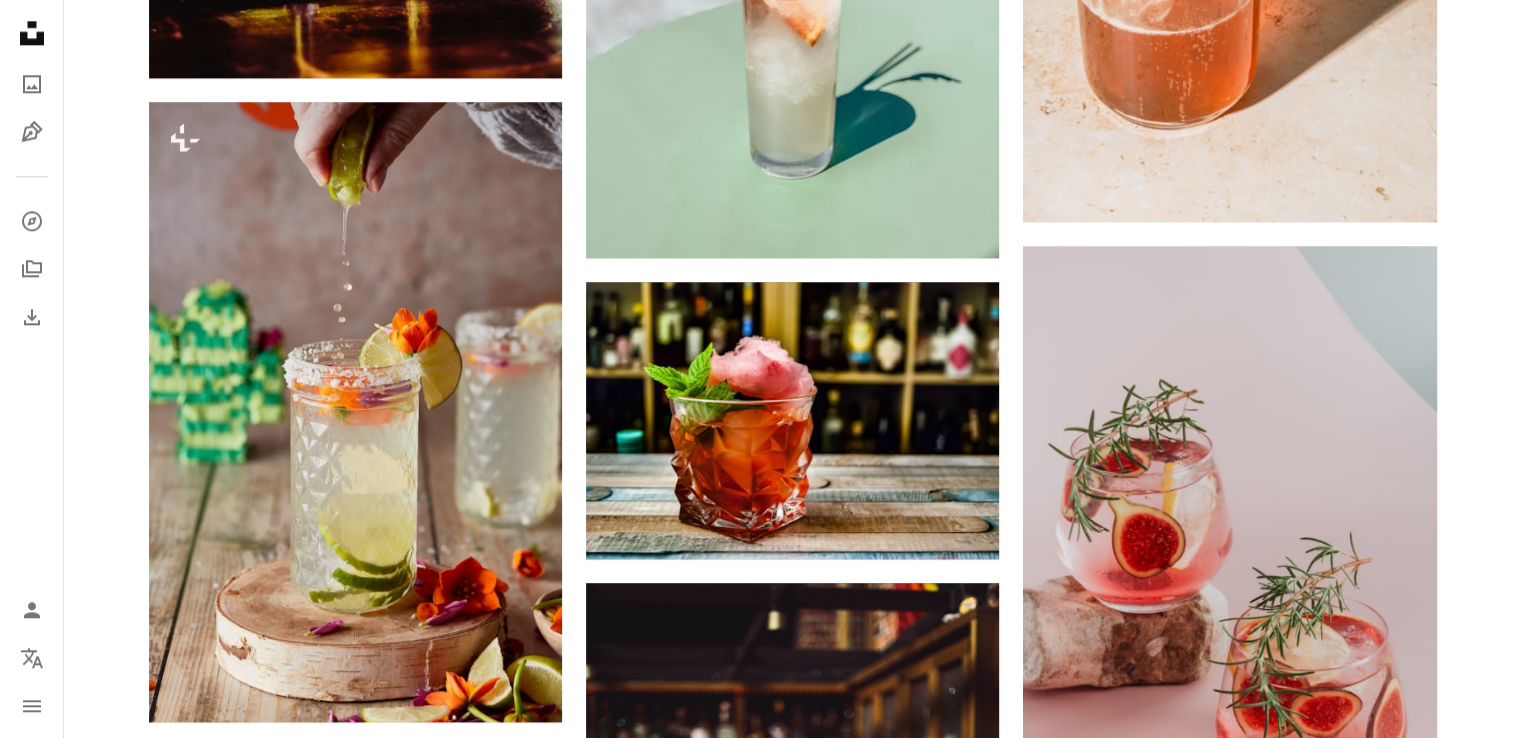 scroll, scrollTop: 2500, scrollLeft: 0, axis: vertical 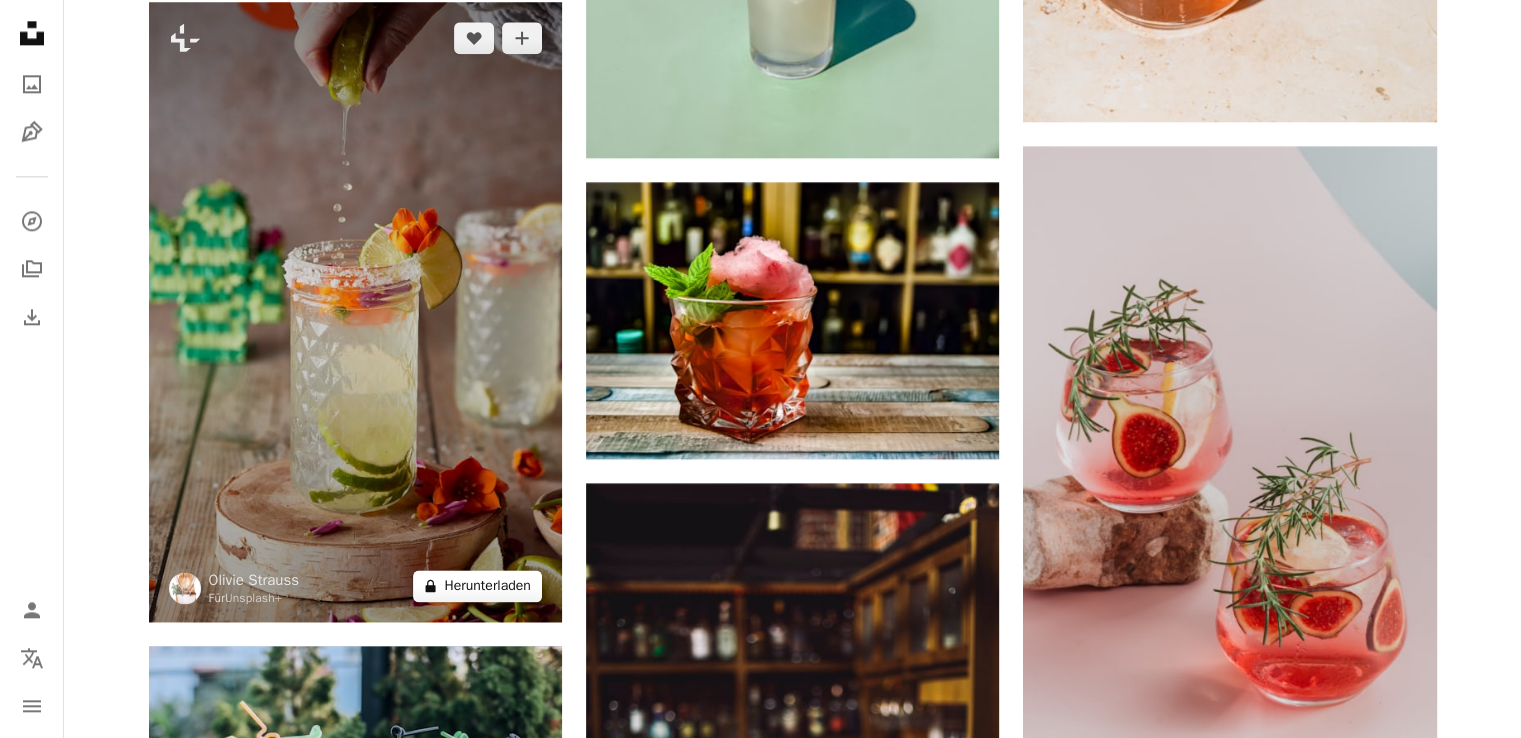 click on "A lock Herunterladen" at bounding box center (477, 586) 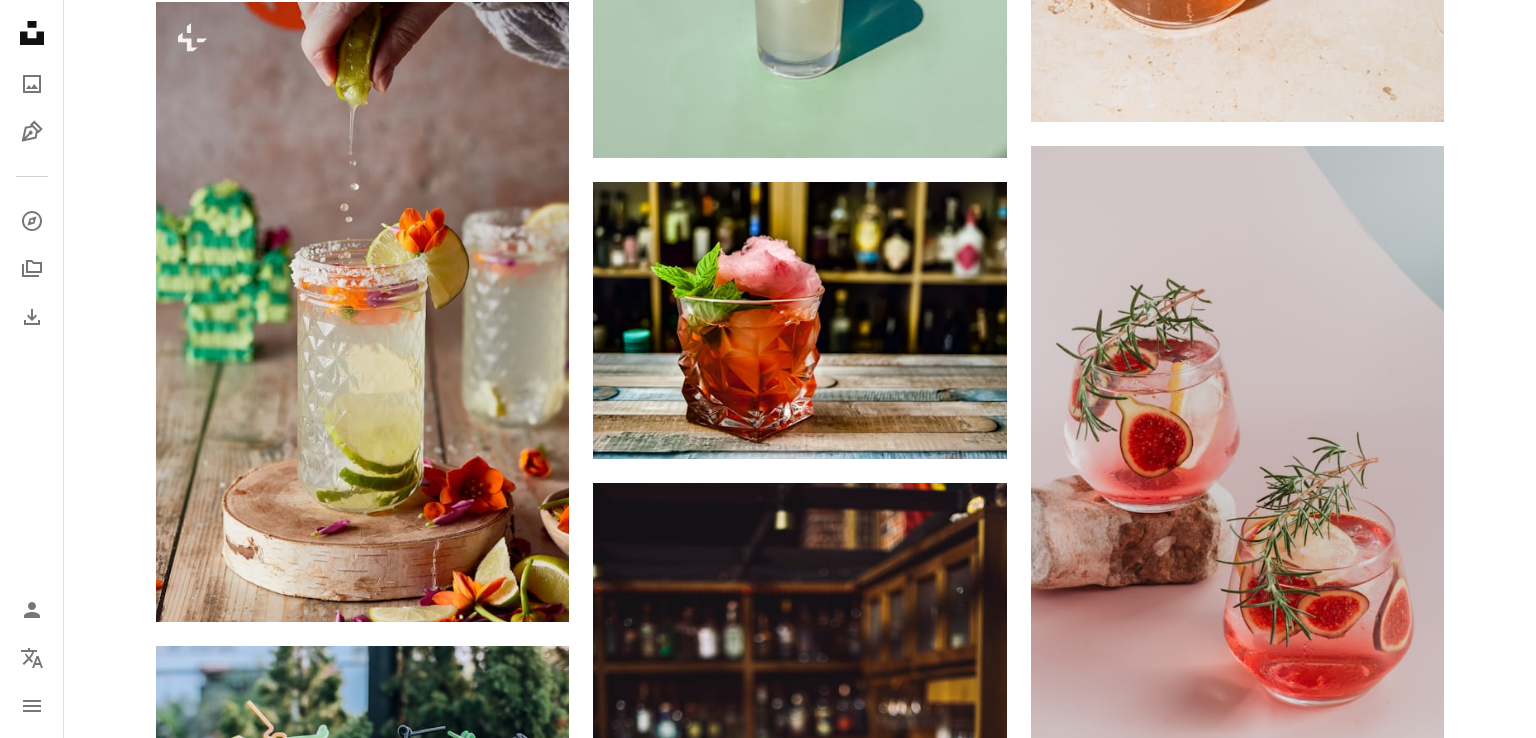 click on "An X shape Gebrauchsfertige Premium-Bilder. Profitieren Sie von unbegrenztem Zugang. A plus sign Monatlich neue Inhalte nur für Mitglieder A plus sign Beliebig viele lizenzfreie Downloads A plus sign Grafiken  Neu A plus sign Verbesserter Rechtsschutz jährlich 62 %  Rabatt monatlich 16 €   6 € EUR pro Monat * Unsplash+  sichern * Bei Zahlung pro Jahr, im Voraus in Rechnung gestellt  72 € Zuzüglich der jeweiligen MwSt. Automatische Erneuerung. Sie können jederzeit kündigen." at bounding box center (768, 3033) 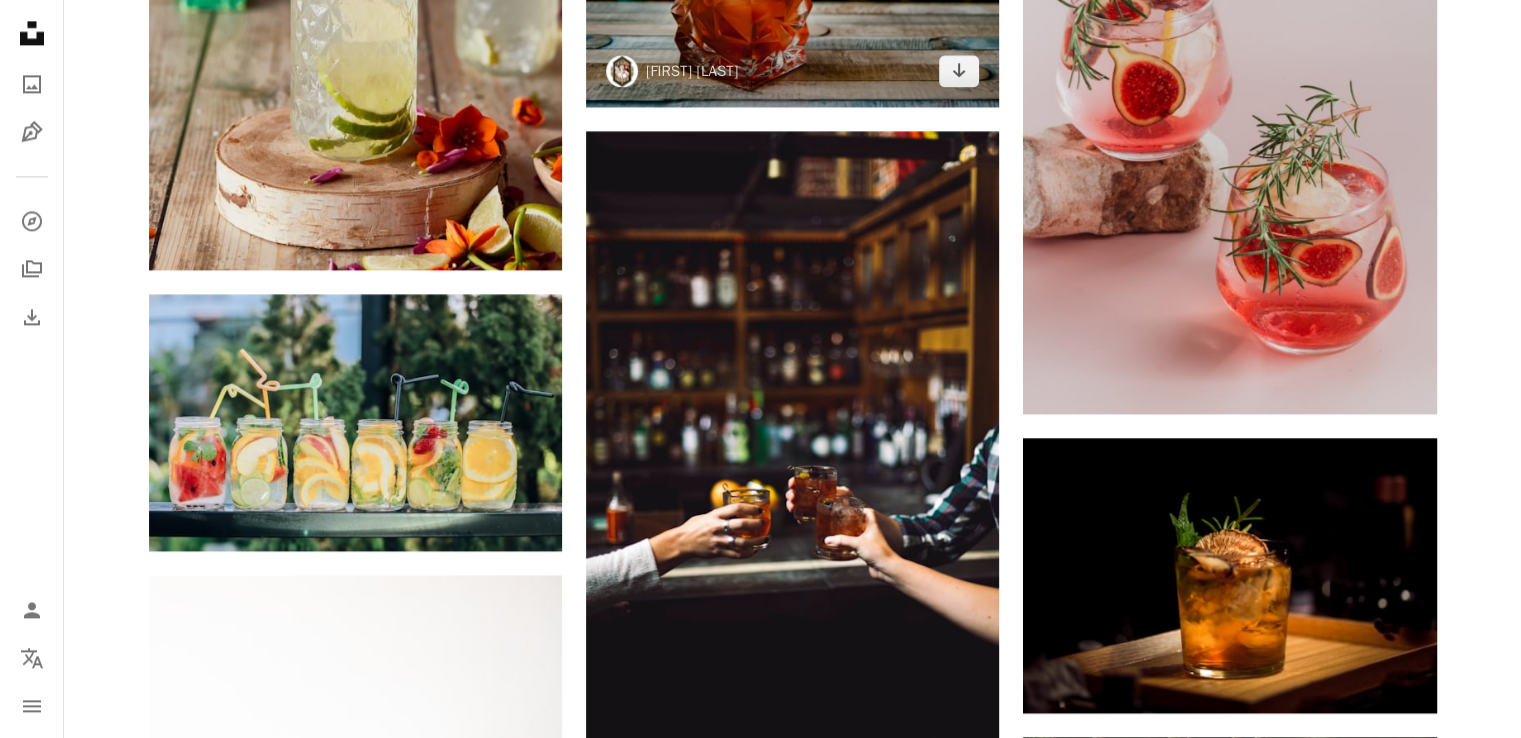 scroll, scrollTop: 3100, scrollLeft: 0, axis: vertical 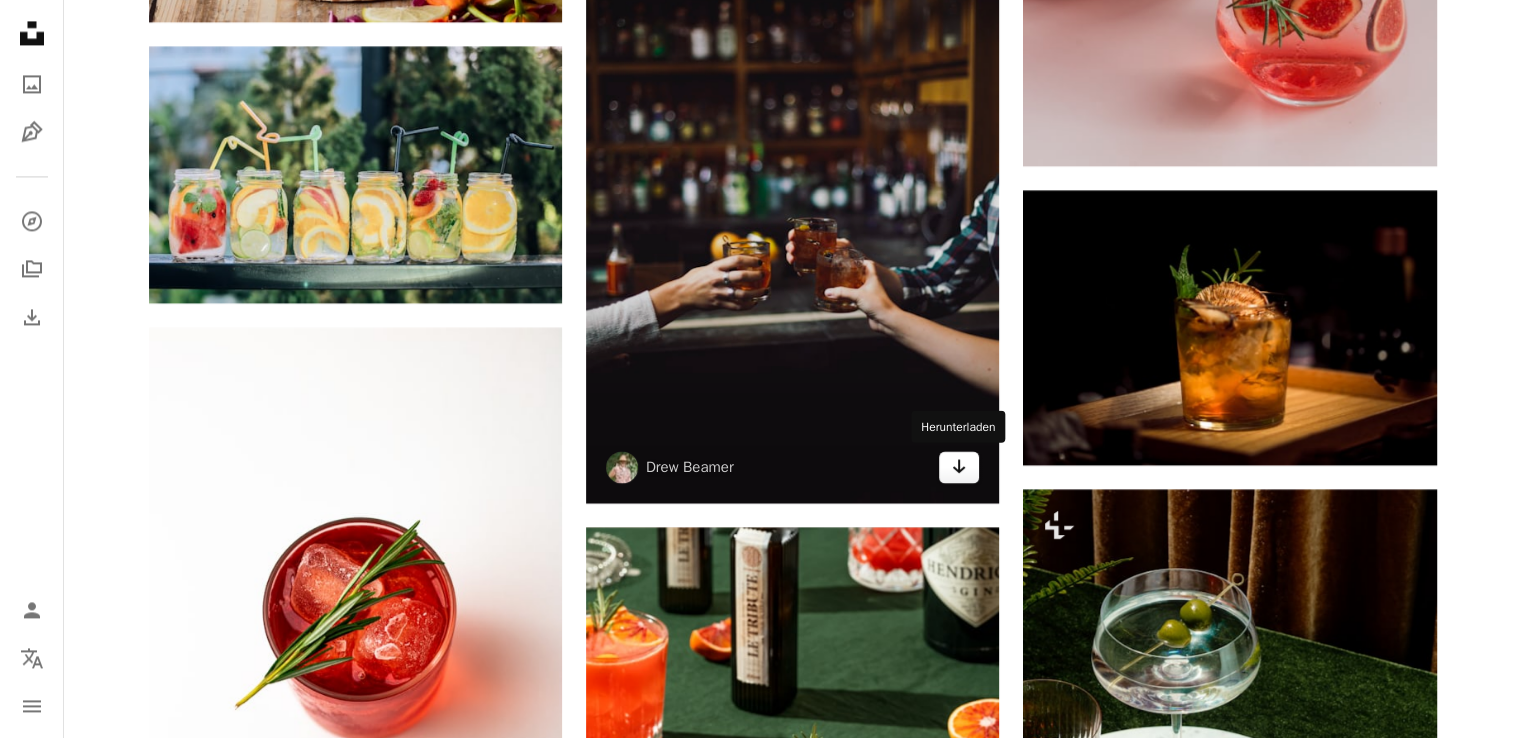 click on "Arrow pointing down" at bounding box center [959, 467] 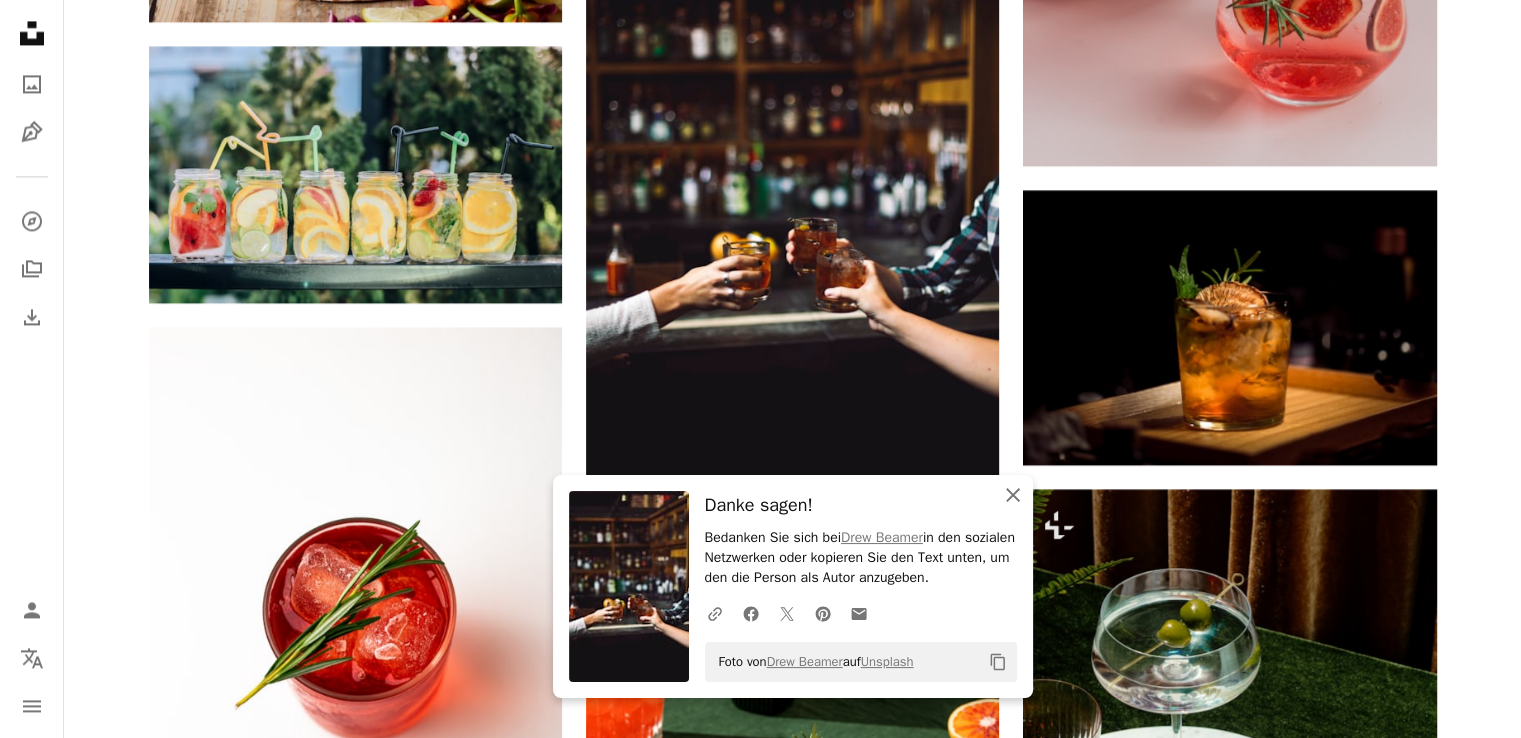 click on "An X shape" 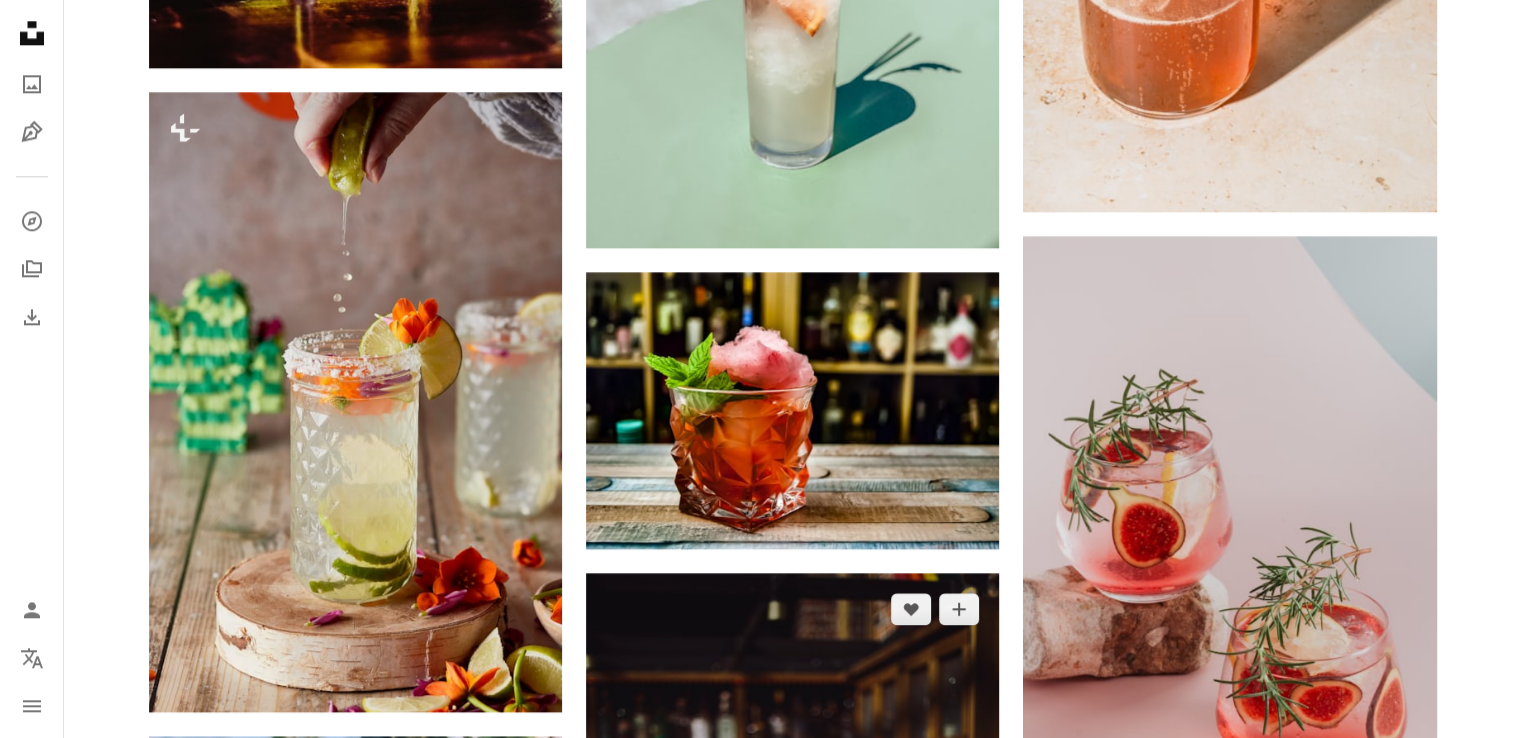 scroll, scrollTop: 2325, scrollLeft: 0, axis: vertical 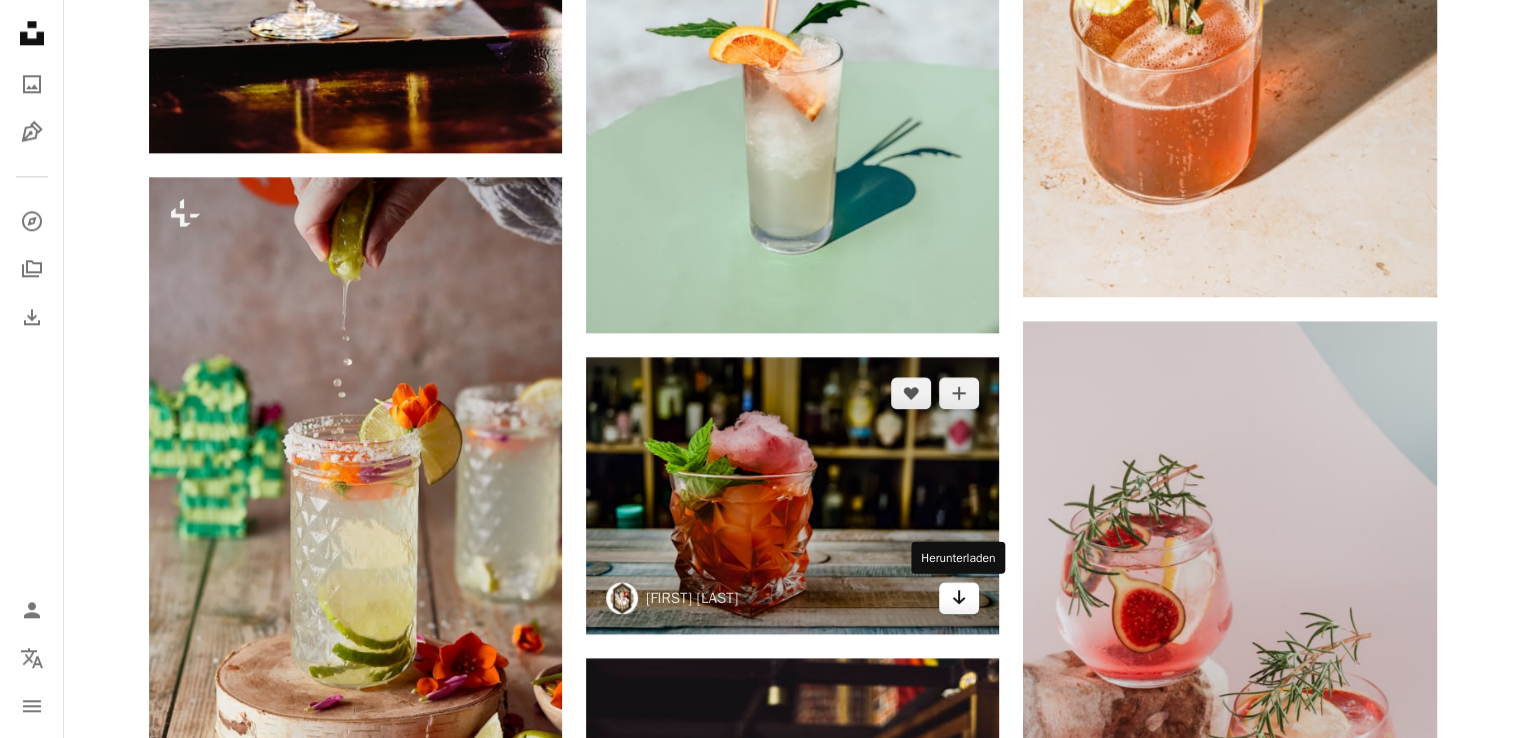click on "Arrow pointing down" at bounding box center [959, 598] 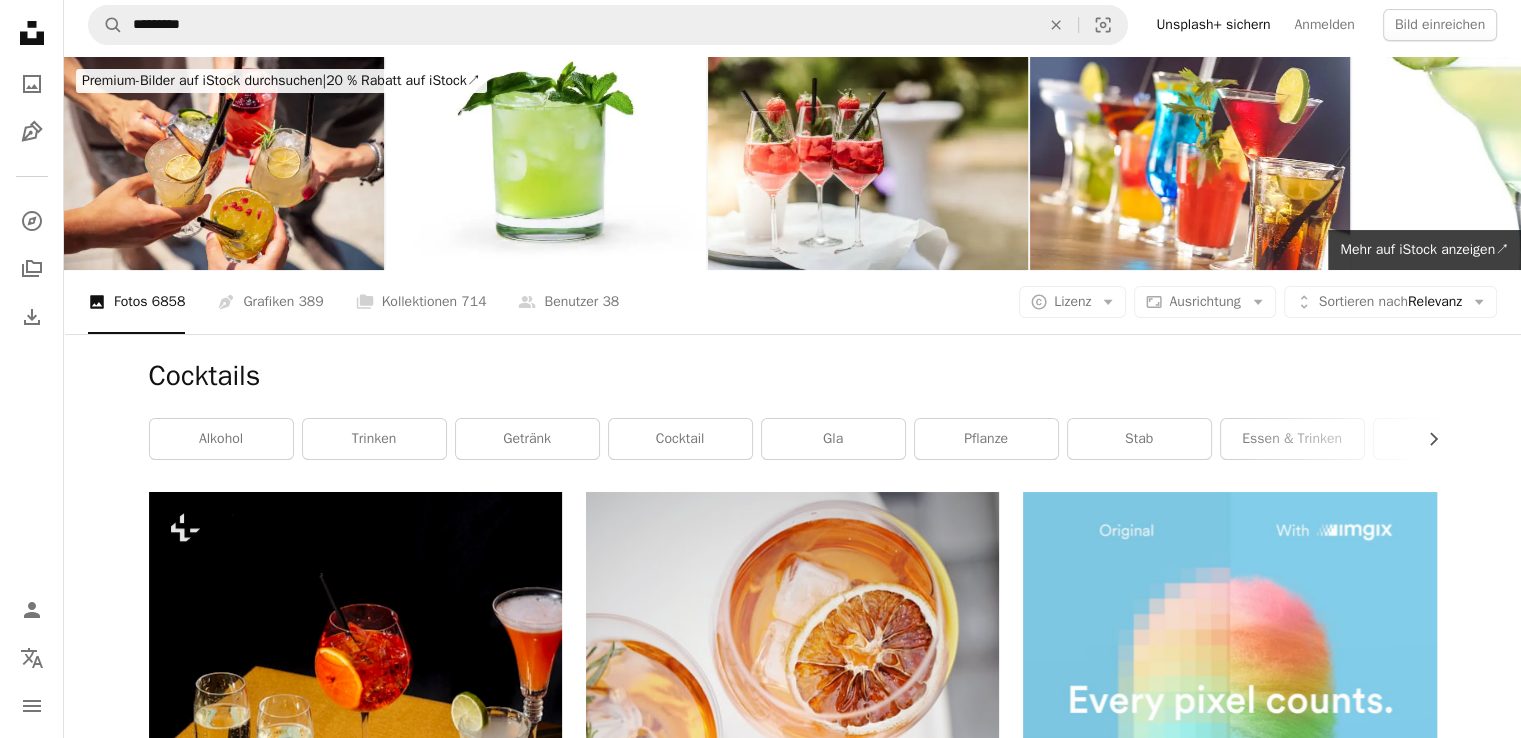scroll, scrollTop: 0, scrollLeft: 0, axis: both 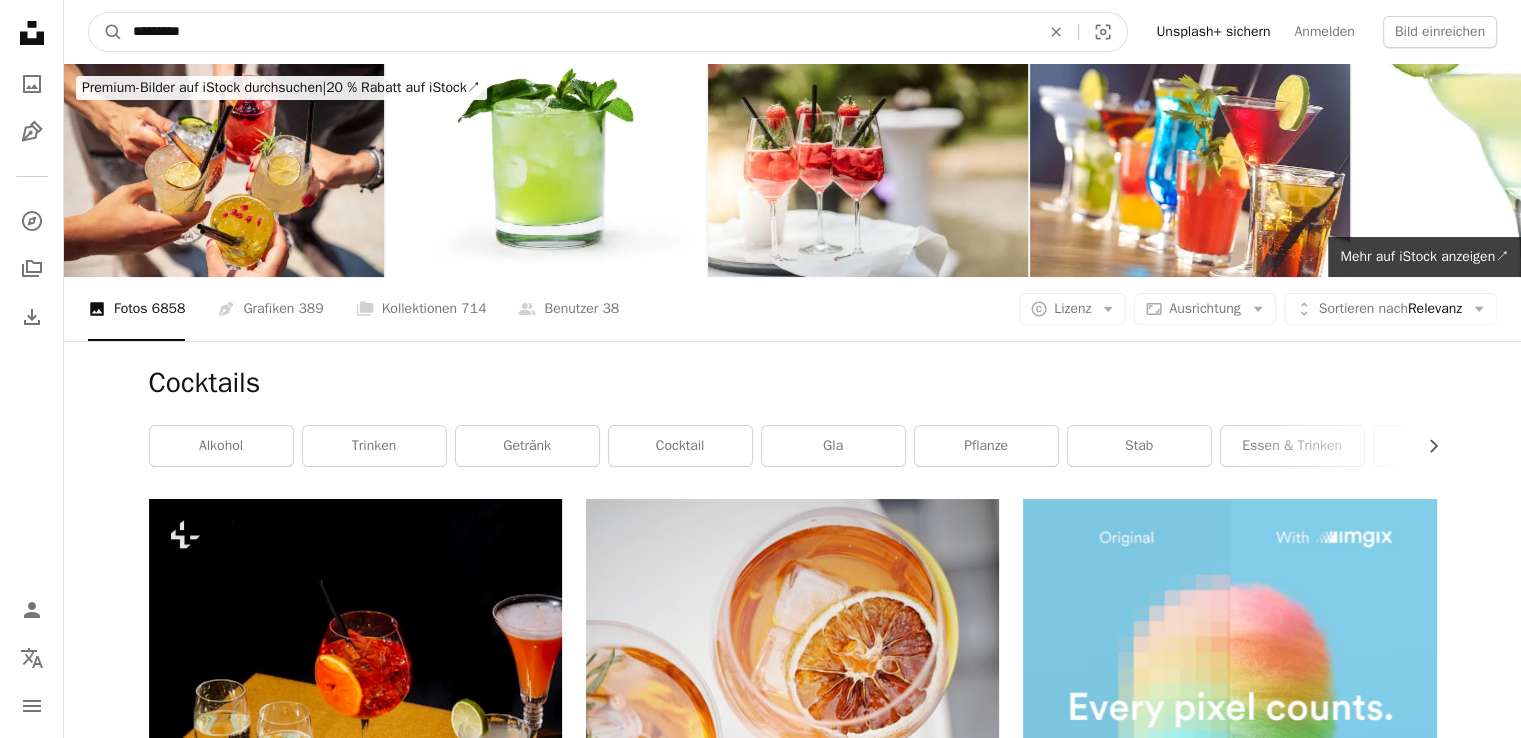 drag, startPoint x: 262, startPoint y: 37, endPoint x: 0, endPoint y: -10, distance: 266.18228 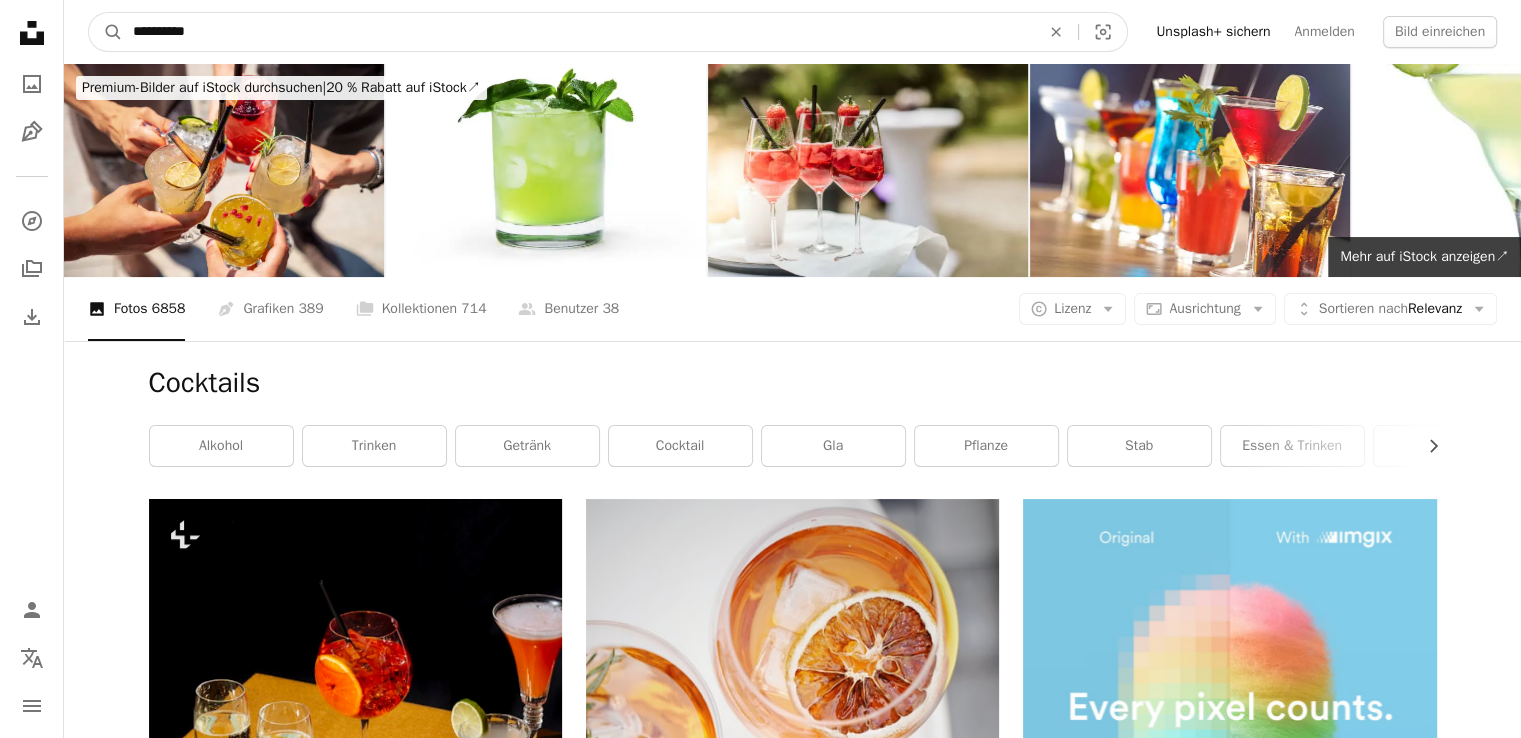 type on "**********" 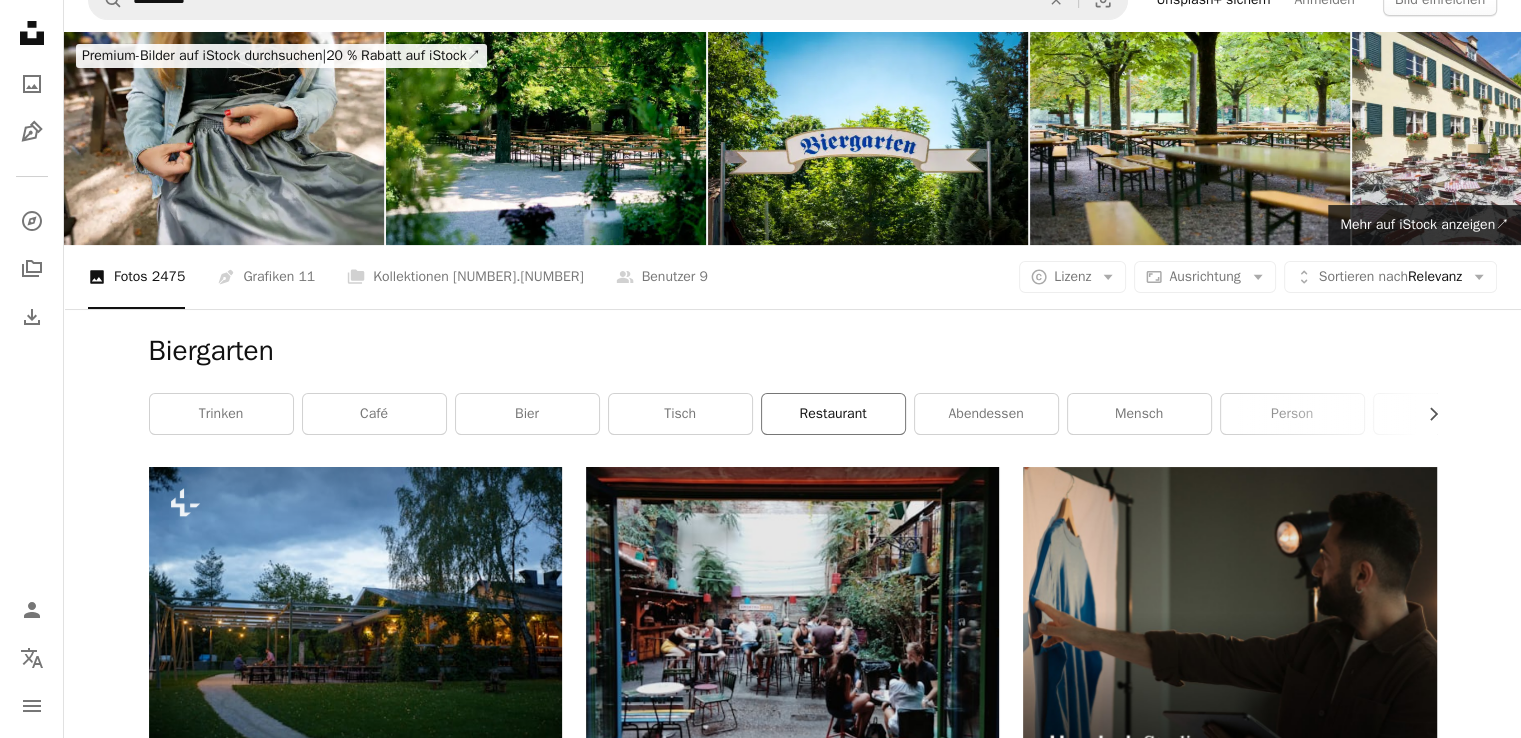 scroll, scrollTop: 0, scrollLeft: 0, axis: both 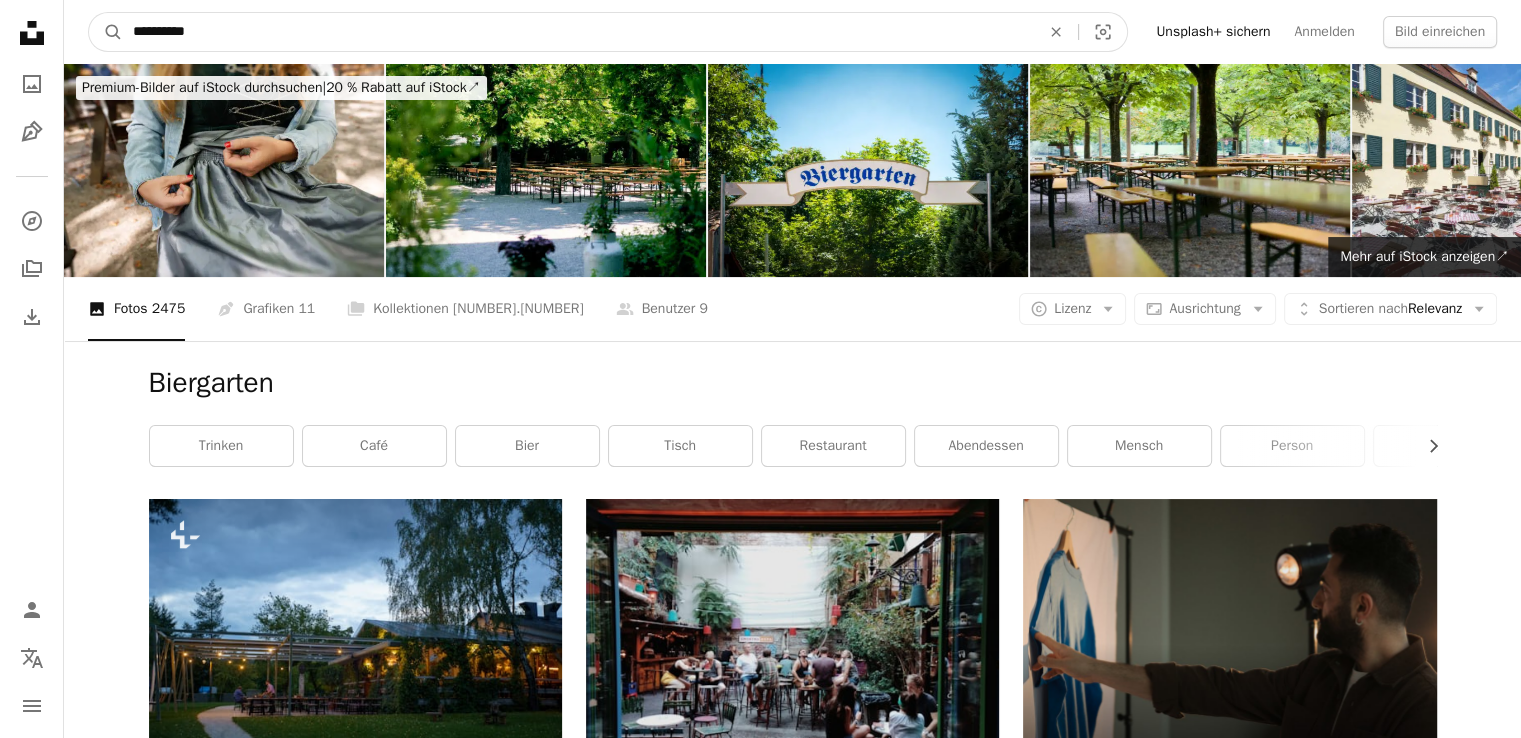 click on "**********" at bounding box center (578, 32) 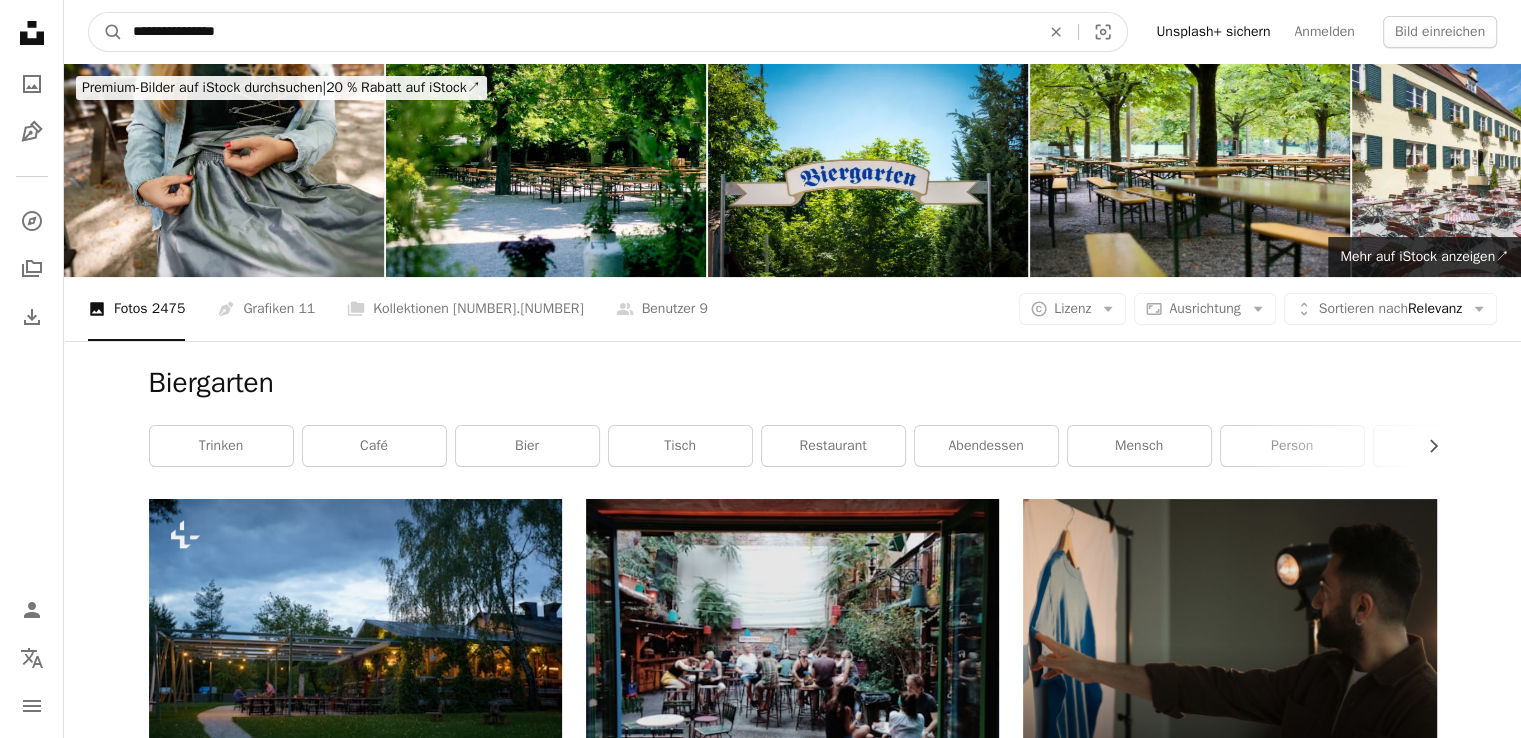 type on "**********" 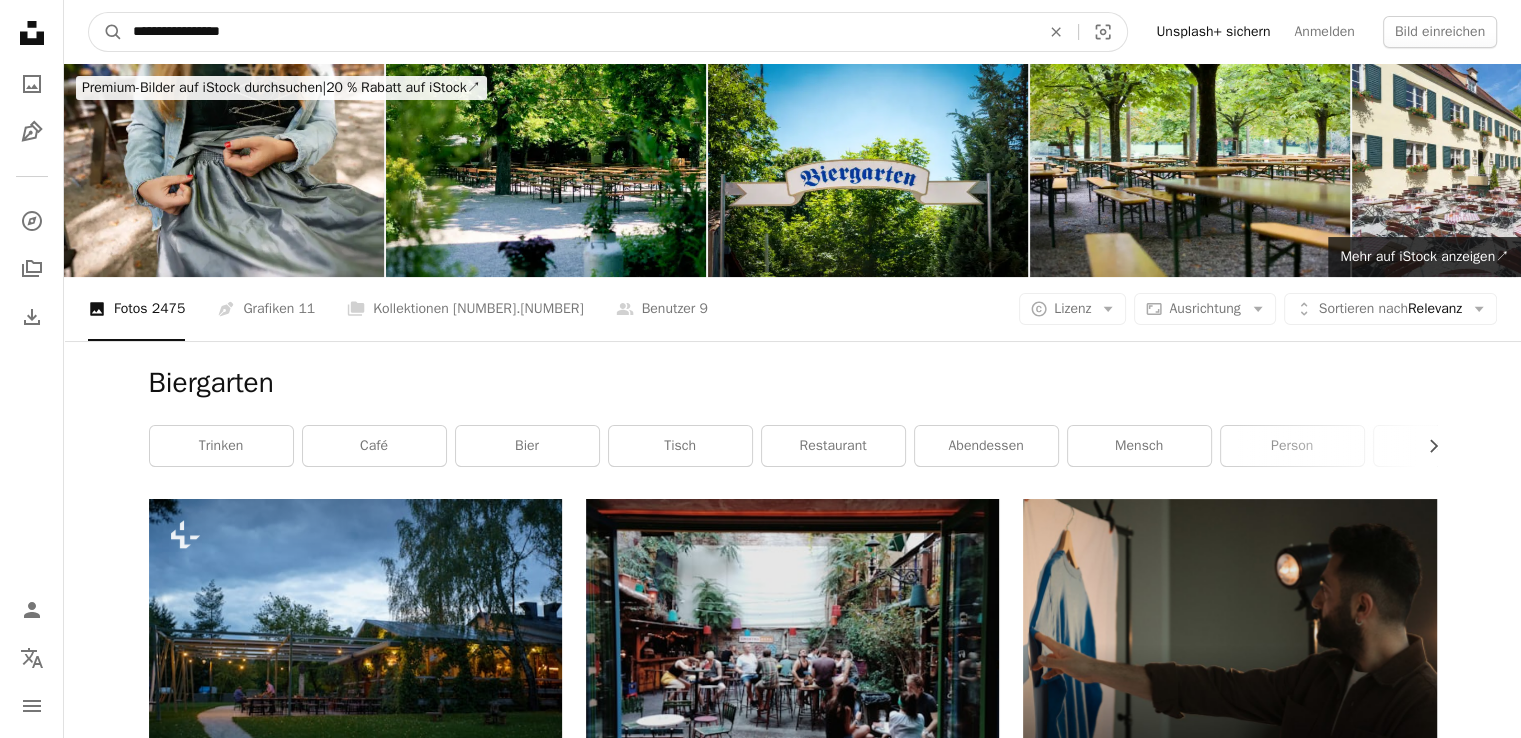 click on "A magnifying glass" at bounding box center [106, 32] 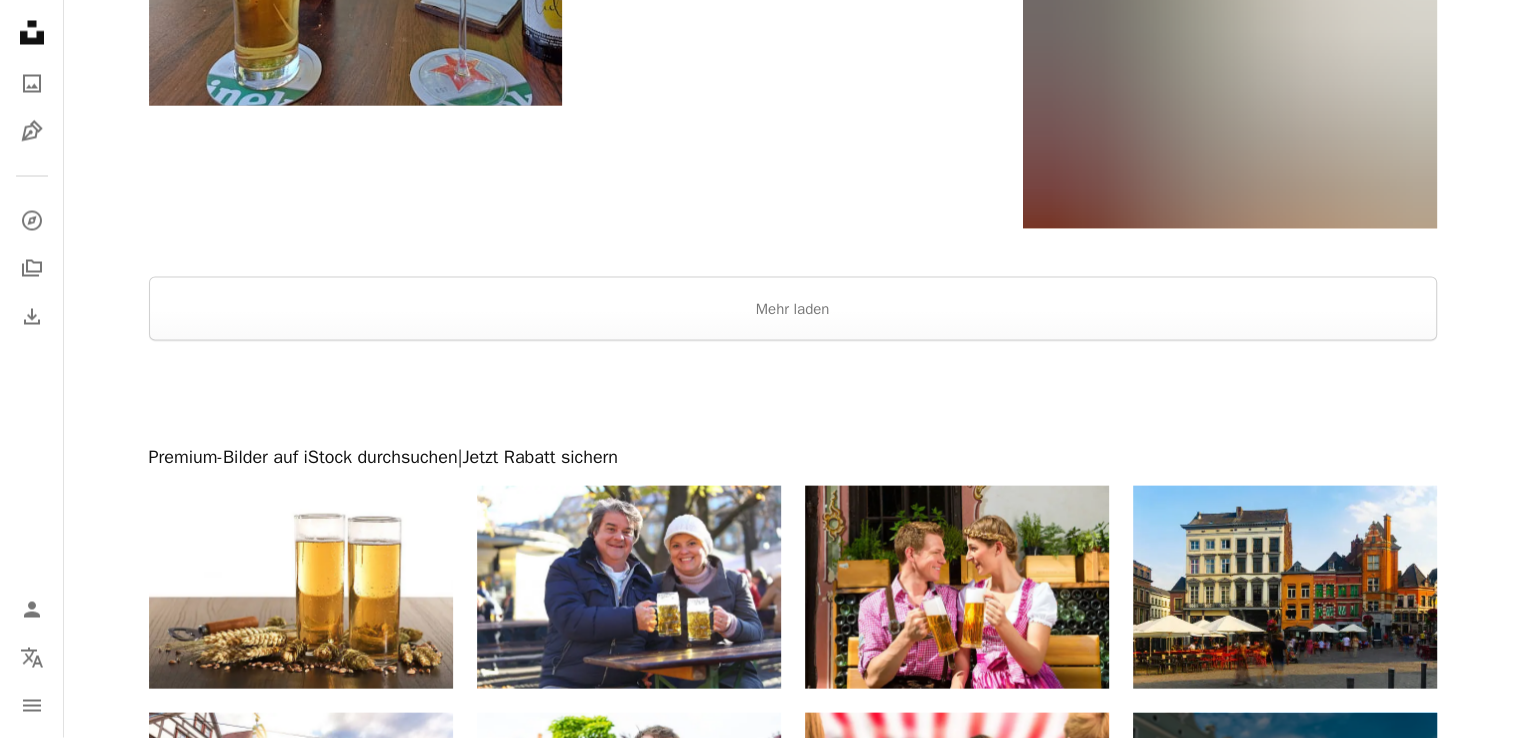 scroll, scrollTop: 3800, scrollLeft: 0, axis: vertical 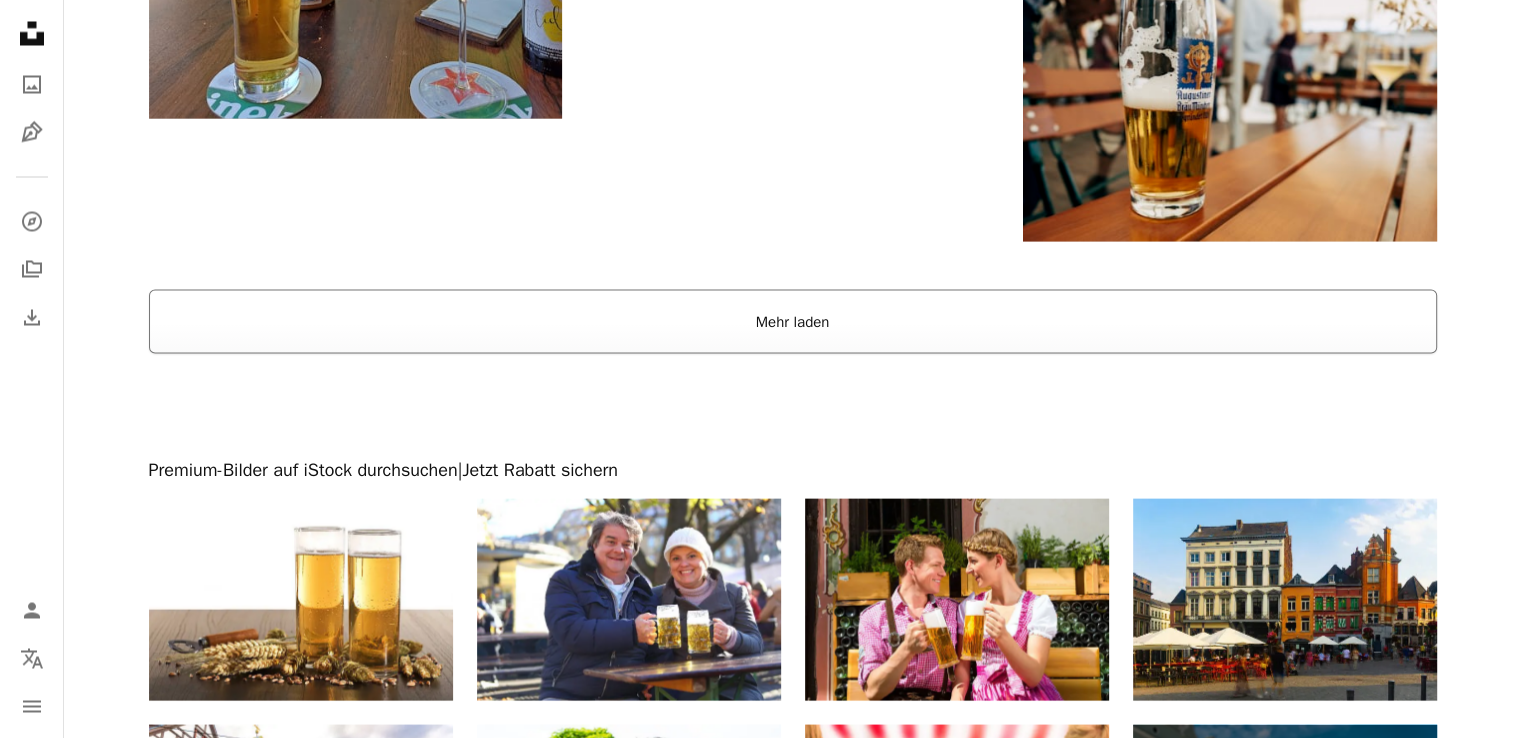 click on "Mehr laden" at bounding box center [793, 321] 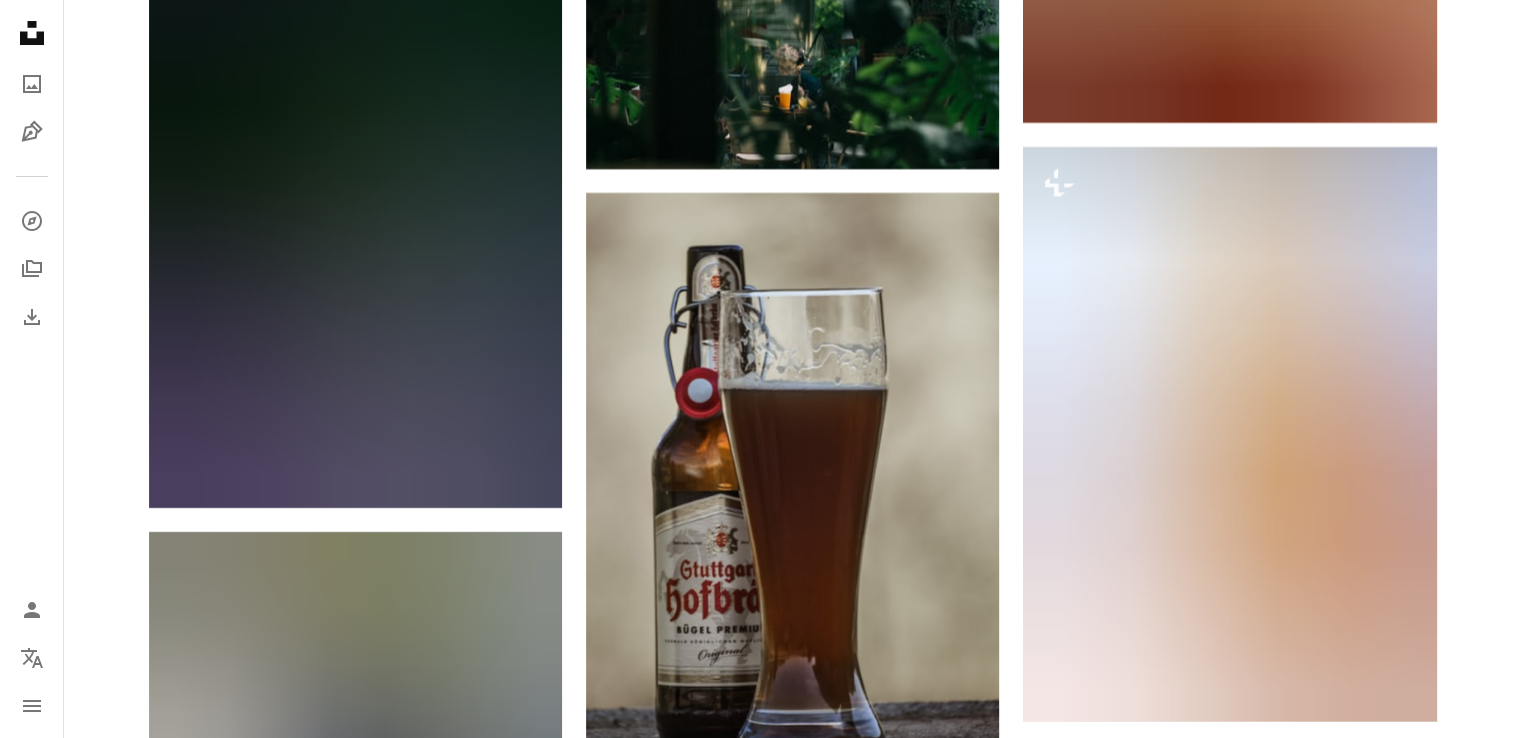 scroll, scrollTop: 7400, scrollLeft: 0, axis: vertical 